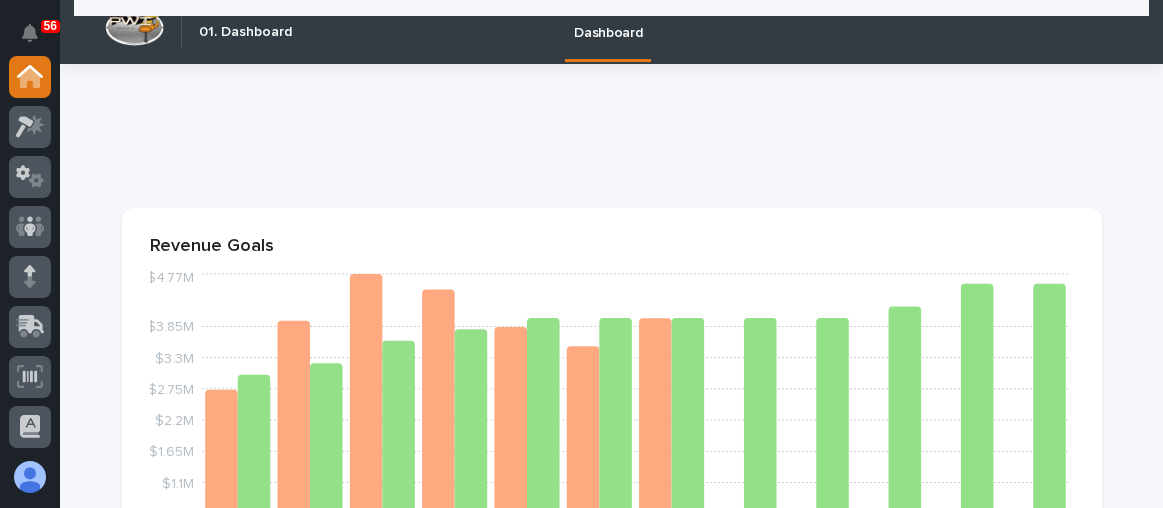 scroll, scrollTop: 0, scrollLeft: 0, axis: both 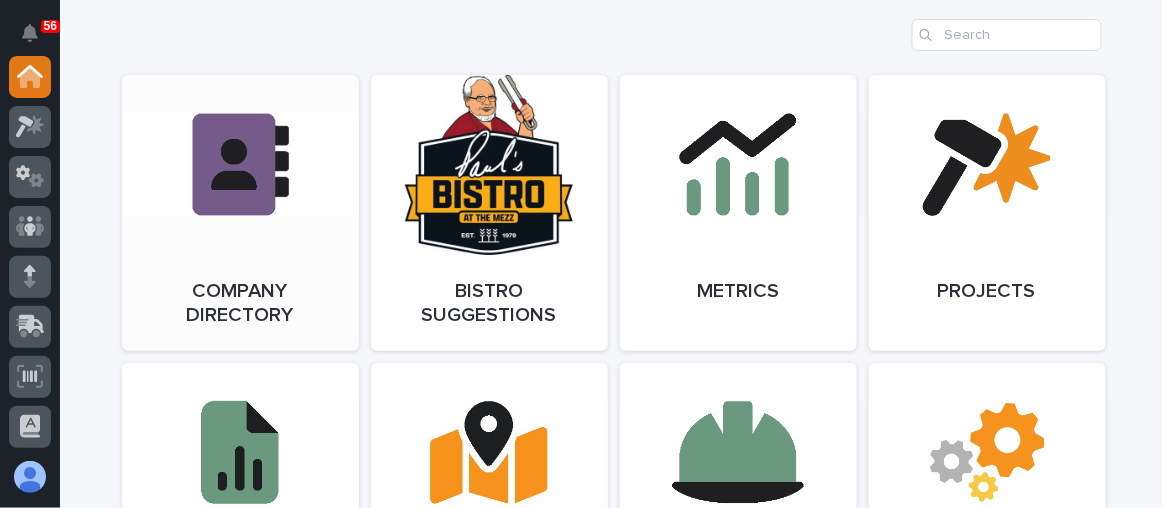 click on "Open Link" at bounding box center (240, 213) 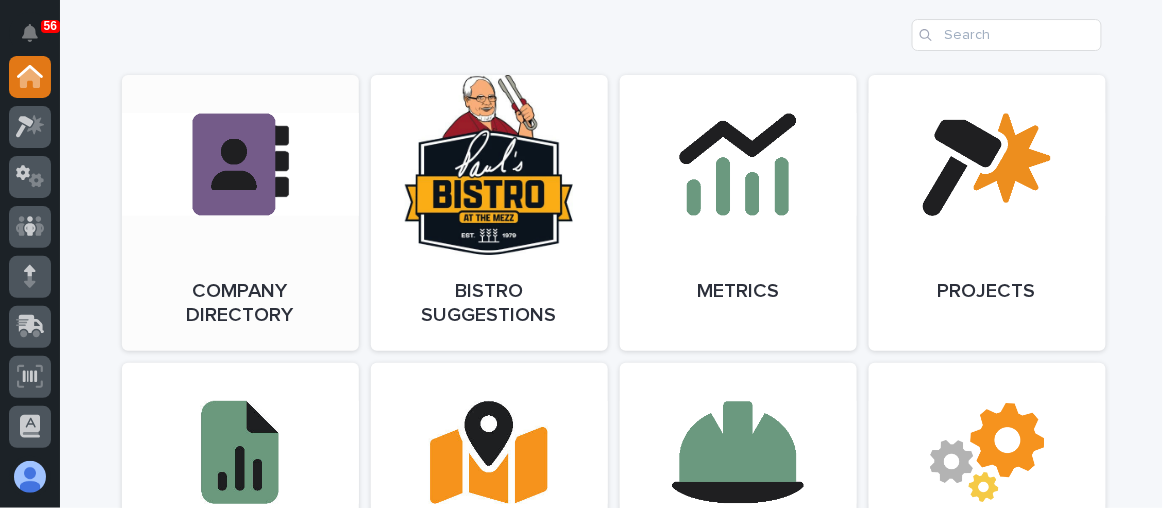 click on "Open Link" at bounding box center [240, 213] 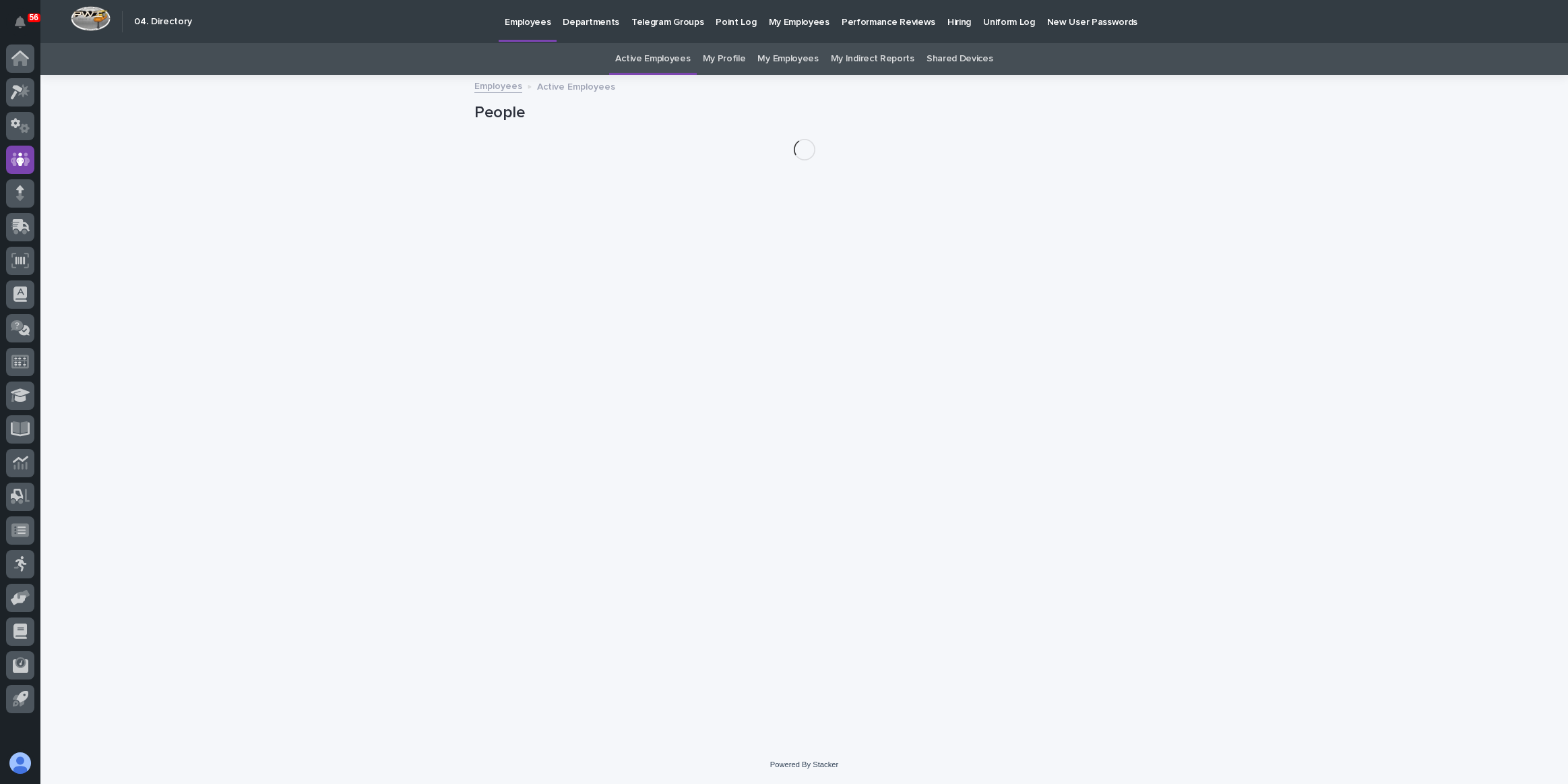 scroll, scrollTop: 0, scrollLeft: 0, axis: both 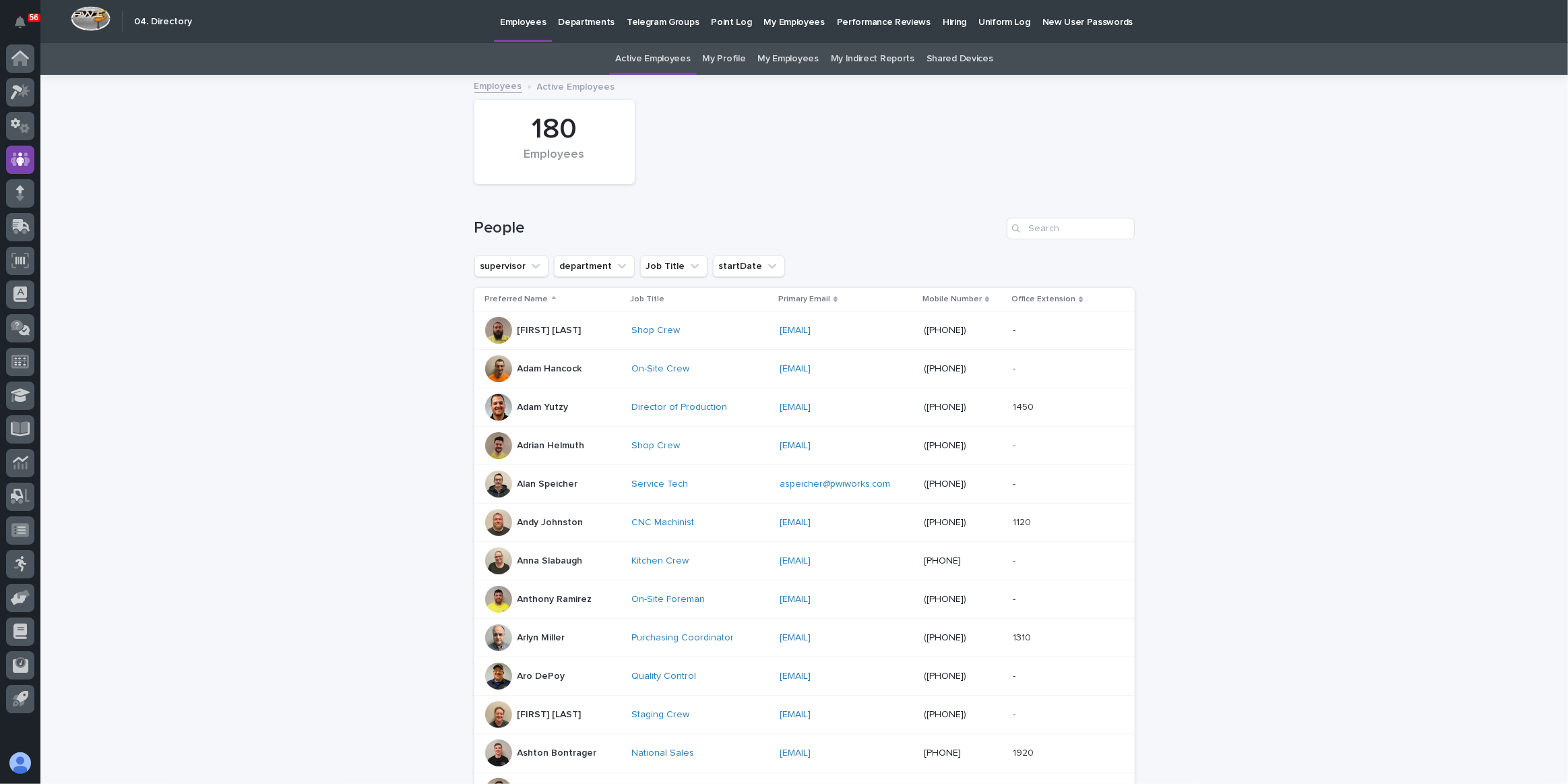 click on "Hiring" at bounding box center (954, 14) 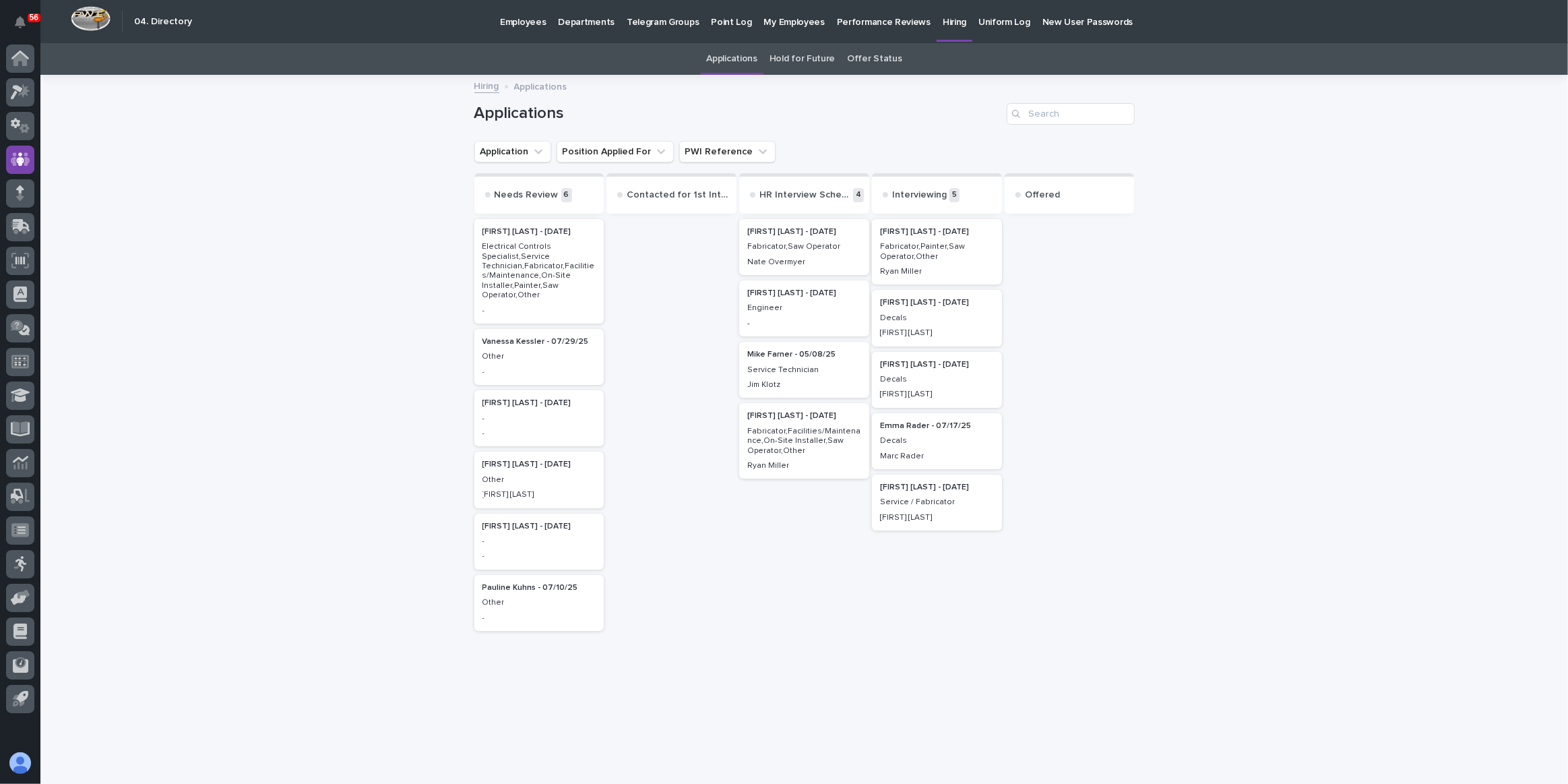 click on "Service / Fabricator" at bounding box center (937, 501) 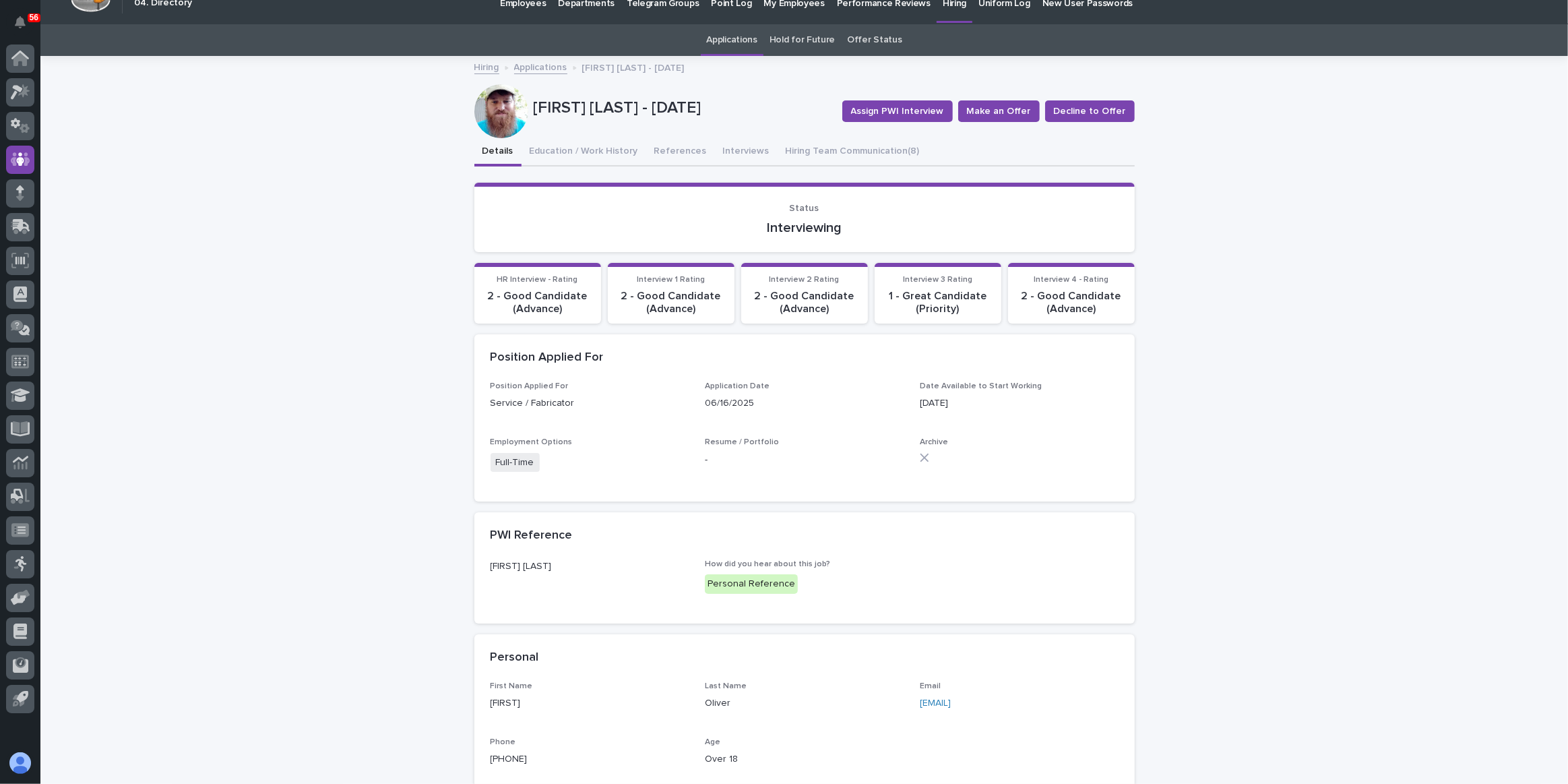 scroll, scrollTop: 0, scrollLeft: 0, axis: both 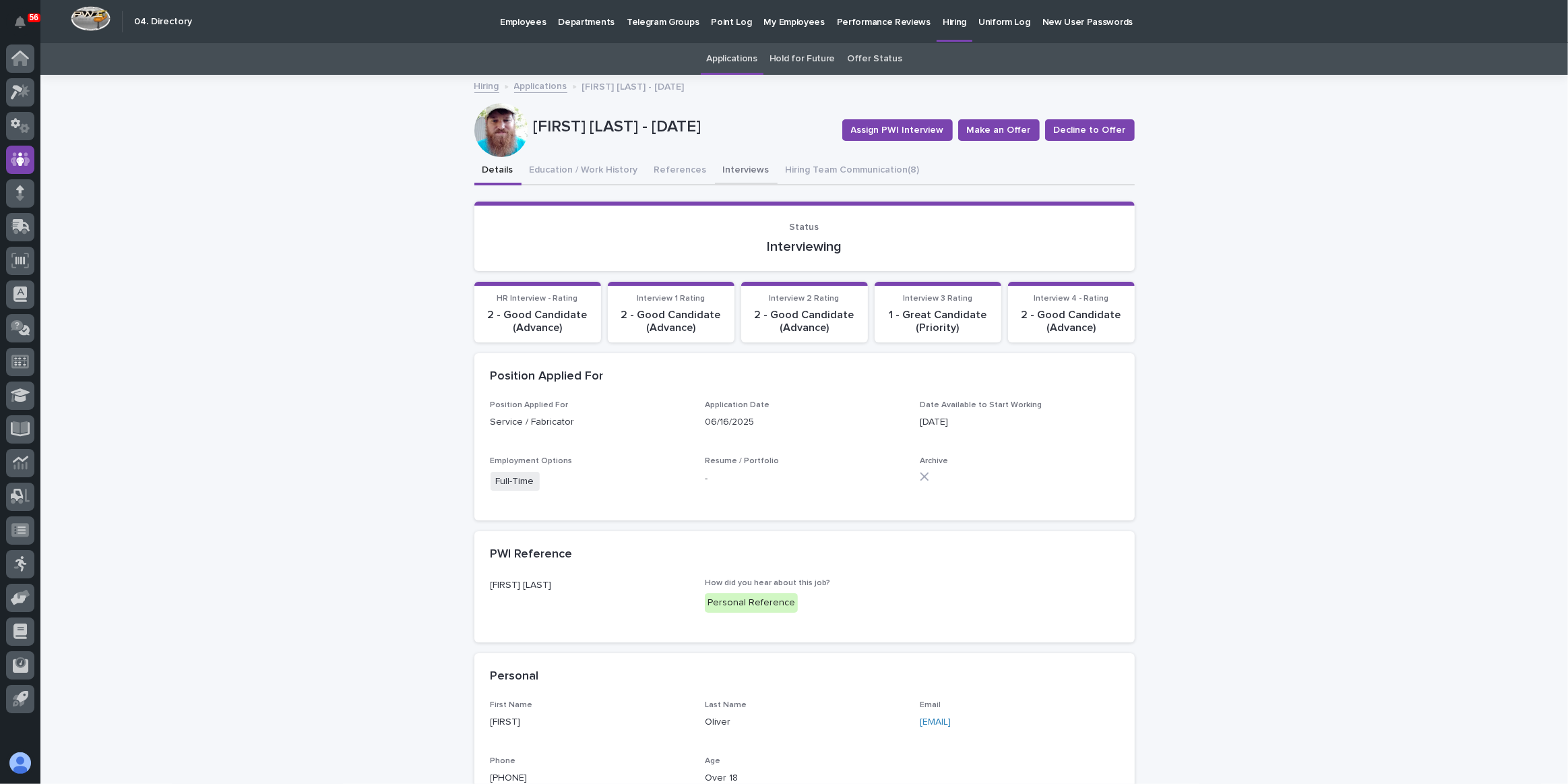 click on "Interviews" at bounding box center (746, 171) 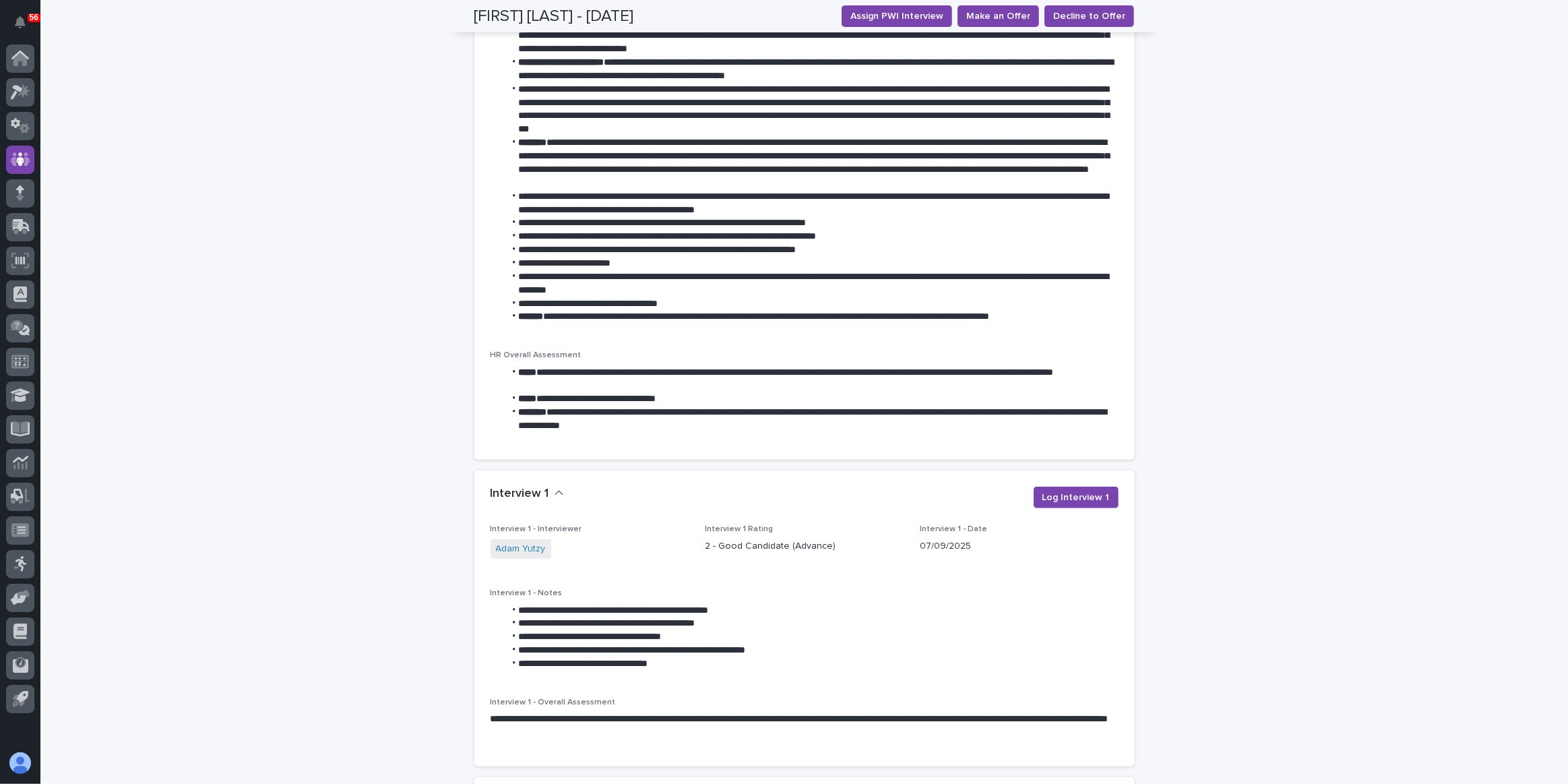 scroll, scrollTop: 1103, scrollLeft: 0, axis: vertical 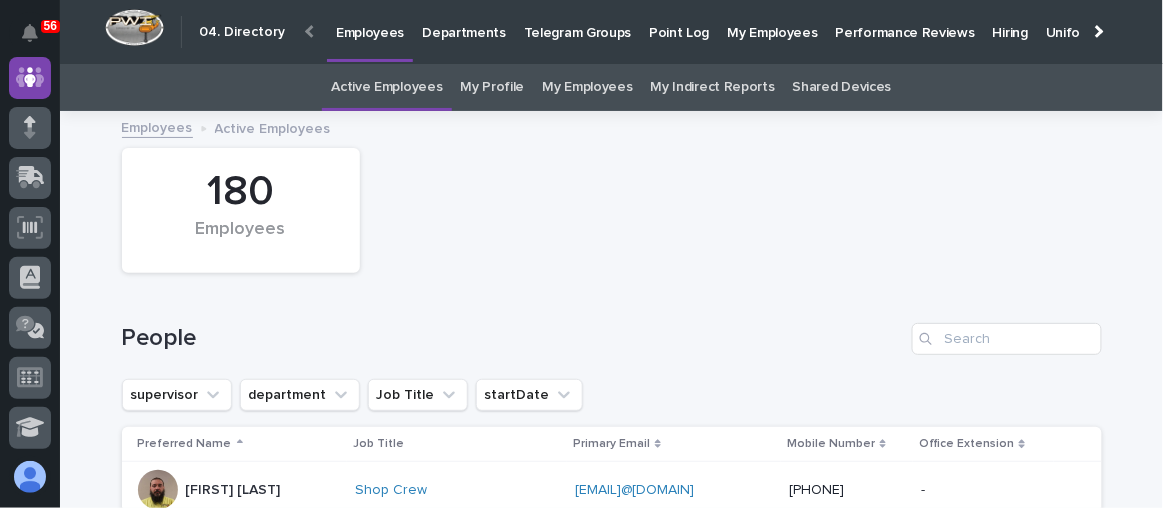 click on "Hiring" at bounding box center (1010, 21) 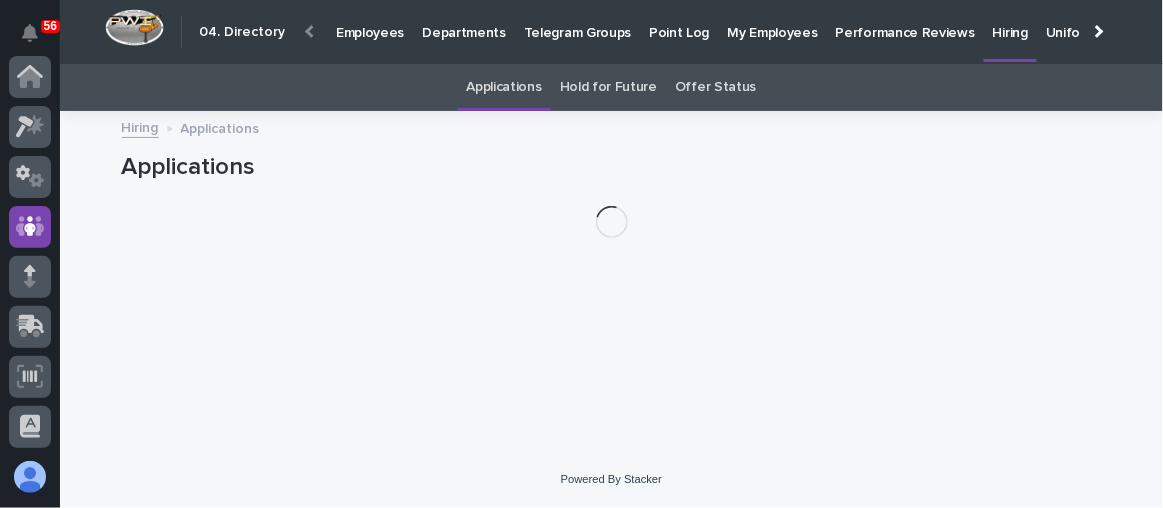 scroll, scrollTop: 149, scrollLeft: 0, axis: vertical 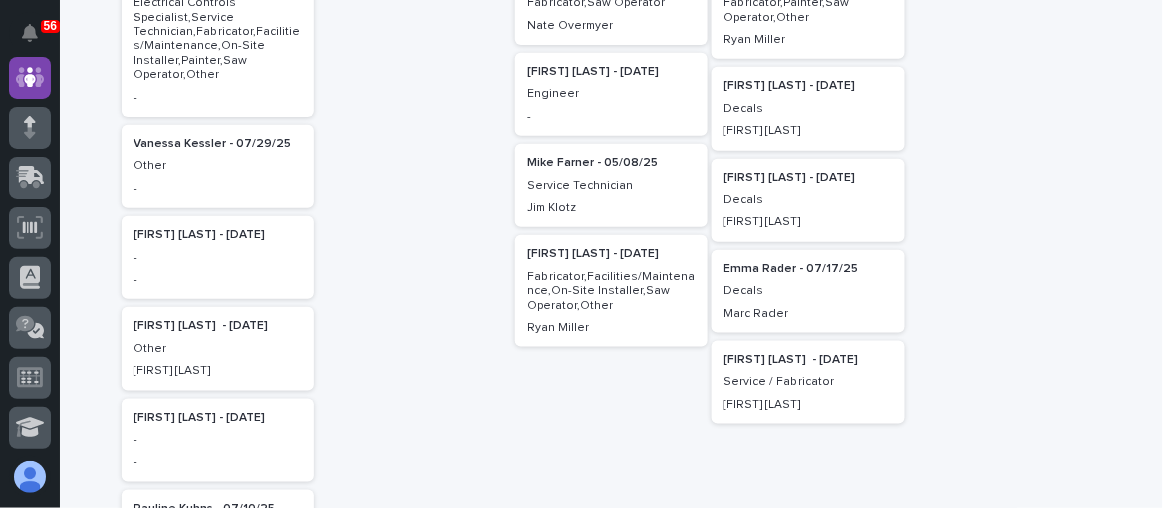 click on "[FIRST] [LAST]  - [DATE]" at bounding box center [808, 360] 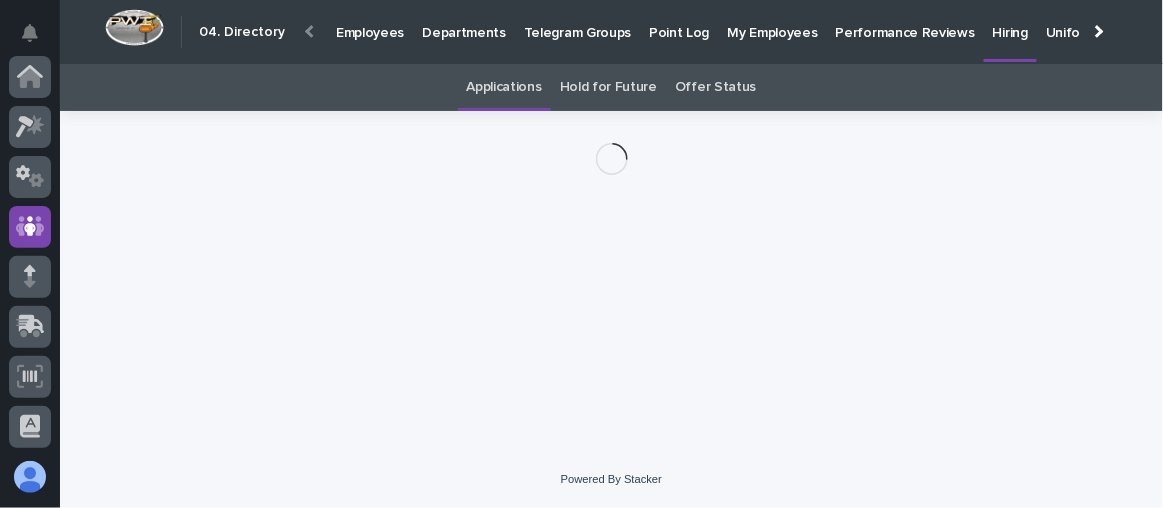 scroll, scrollTop: 149, scrollLeft: 0, axis: vertical 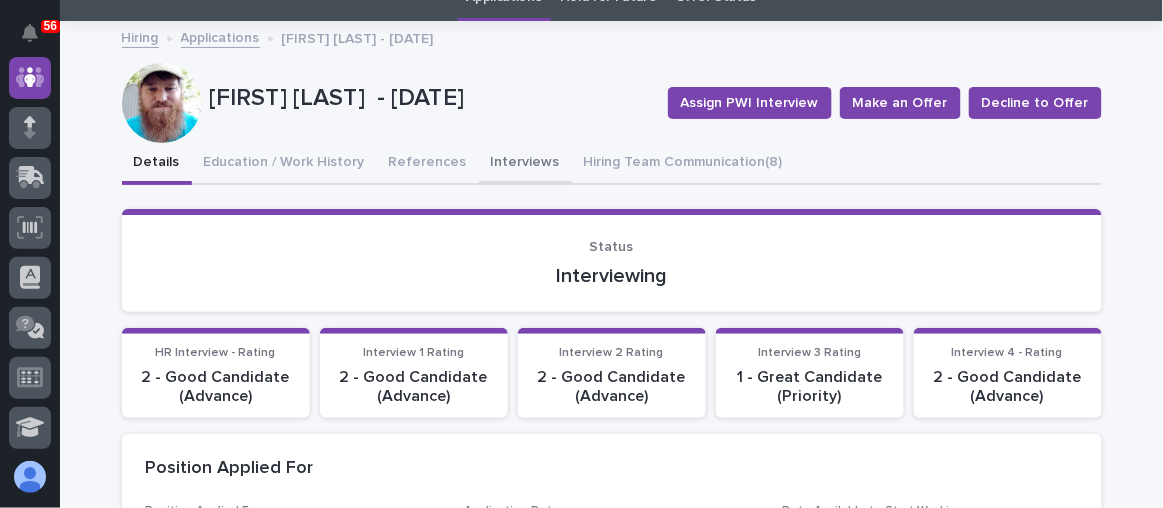 click on "Interviews" at bounding box center [525, 164] 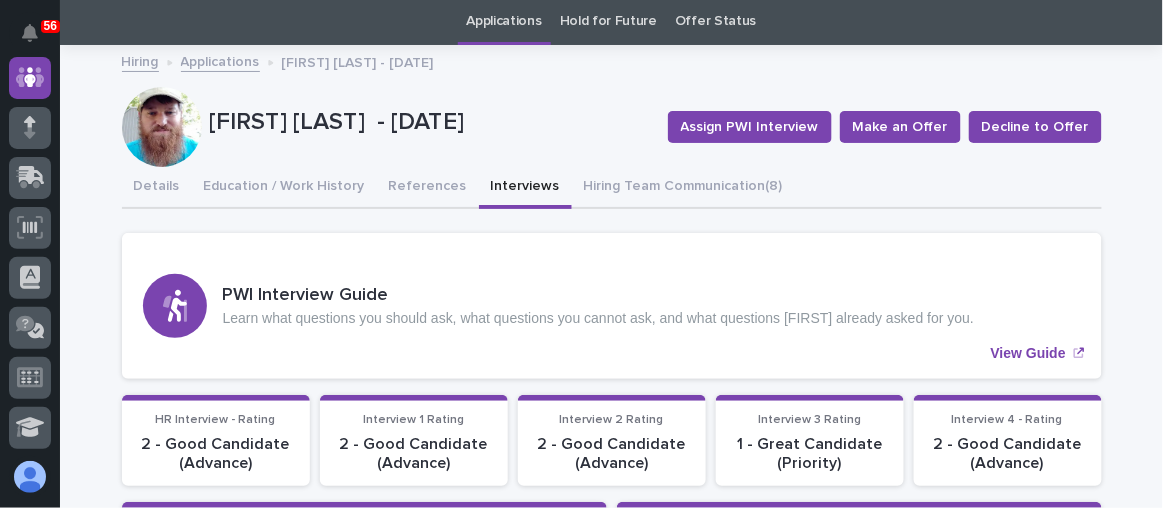 scroll, scrollTop: 90, scrollLeft: 0, axis: vertical 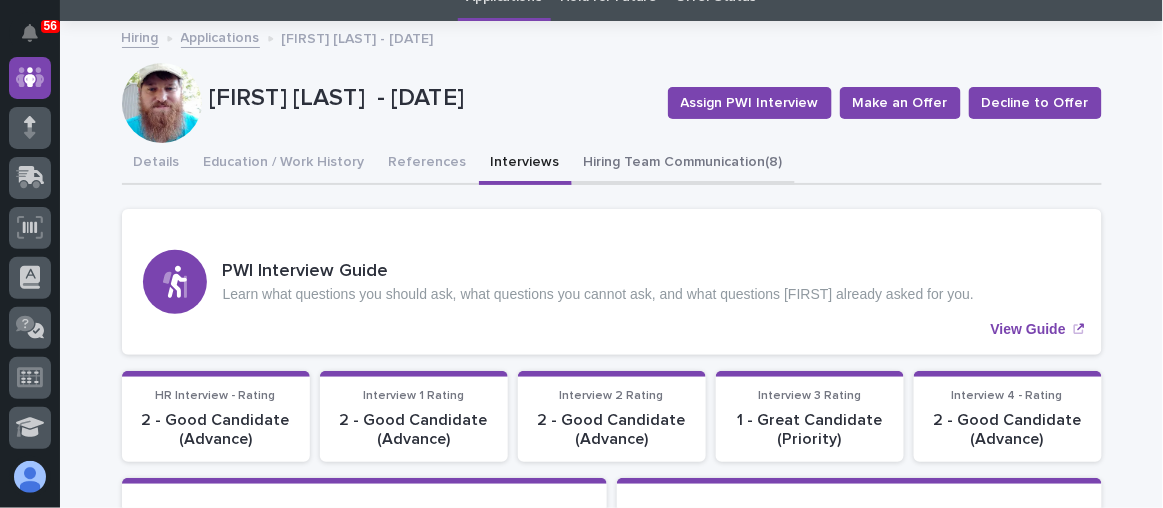 click on "Hiring Team Communication ([NUMBER])" at bounding box center [683, 164] 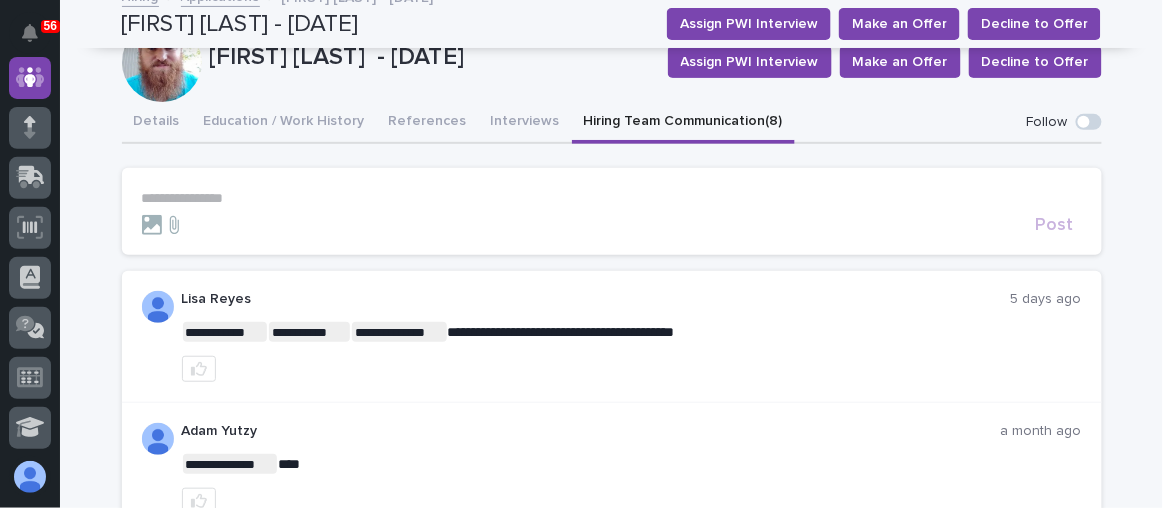 scroll, scrollTop: 0, scrollLeft: 0, axis: both 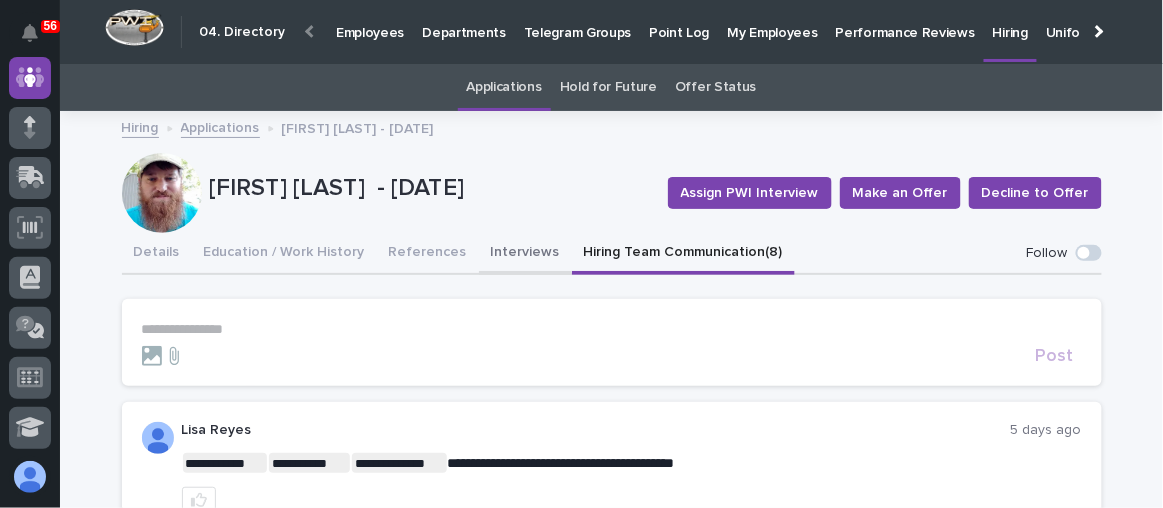 click on "Interviews" at bounding box center [525, 254] 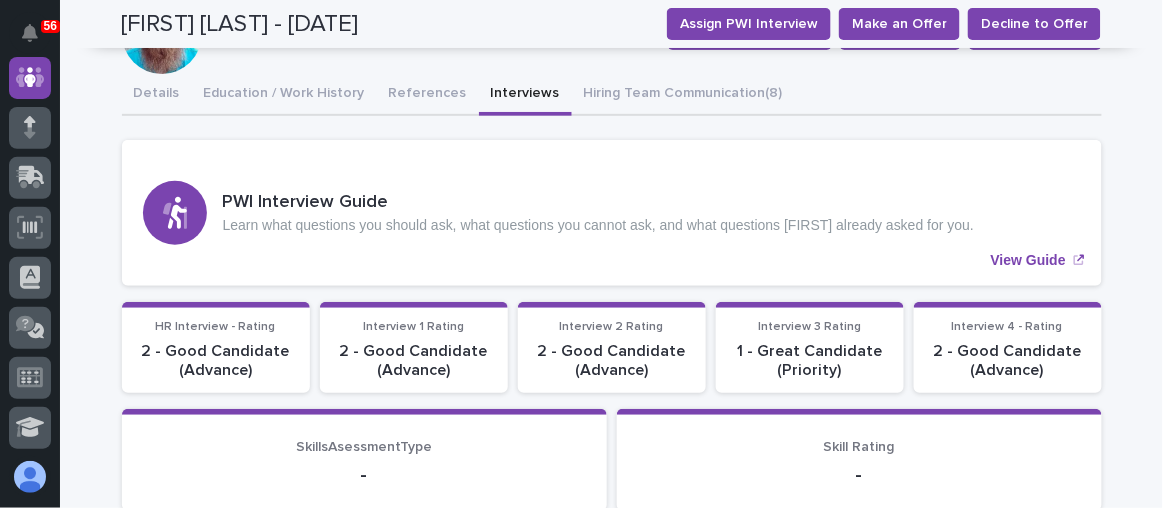 scroll, scrollTop: 0, scrollLeft: 0, axis: both 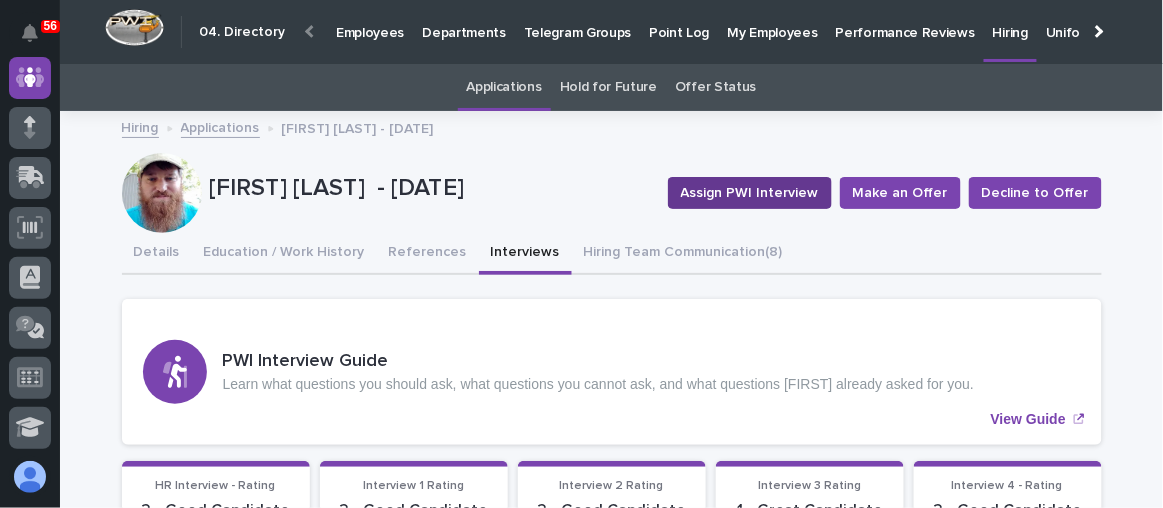 click on "Assign PWI Interview" at bounding box center [750, 193] 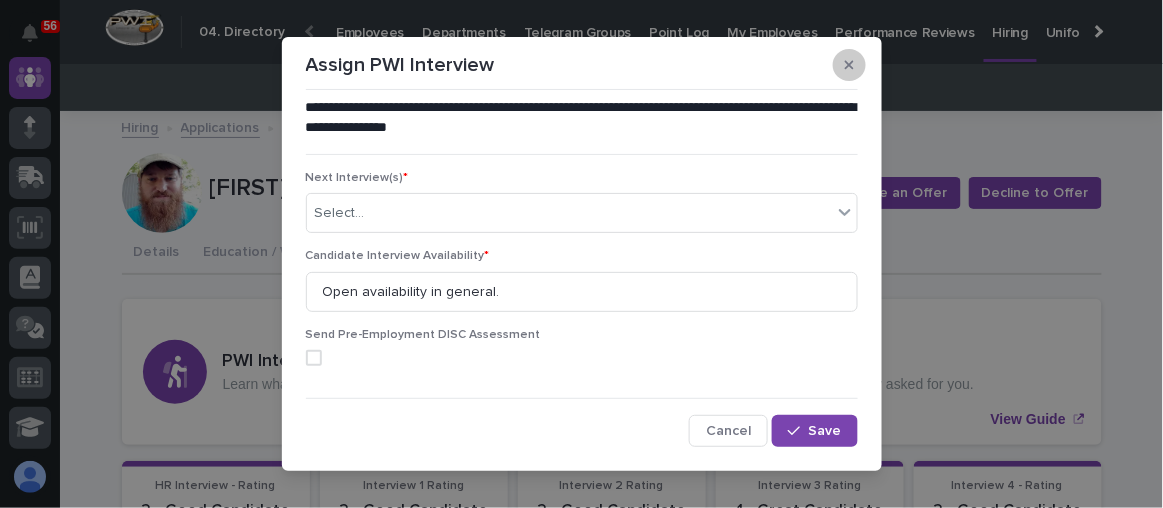 click at bounding box center [849, 65] 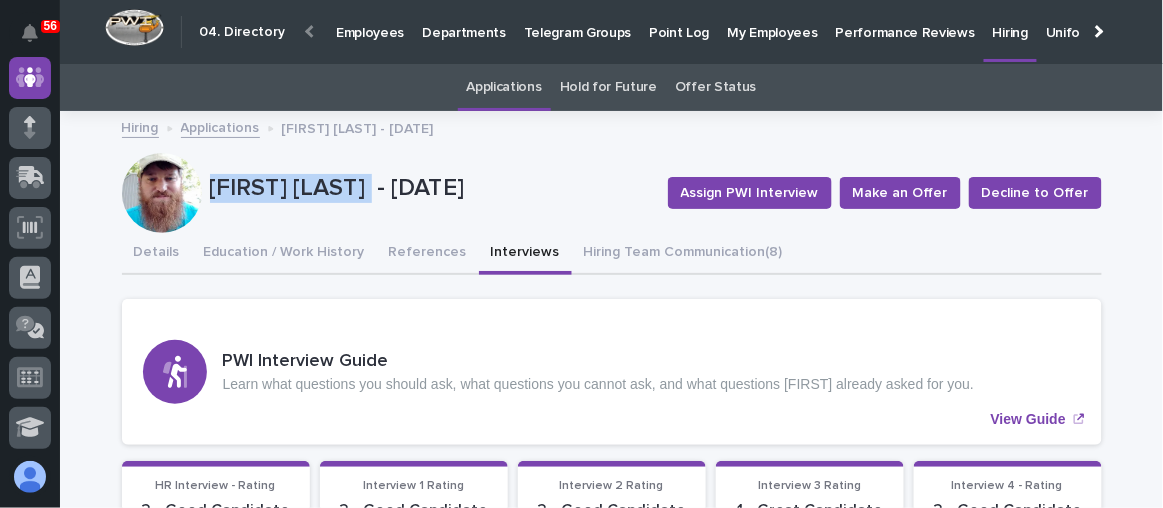 drag, startPoint x: 201, startPoint y: 182, endPoint x: 359, endPoint y: 175, distance: 158.15498 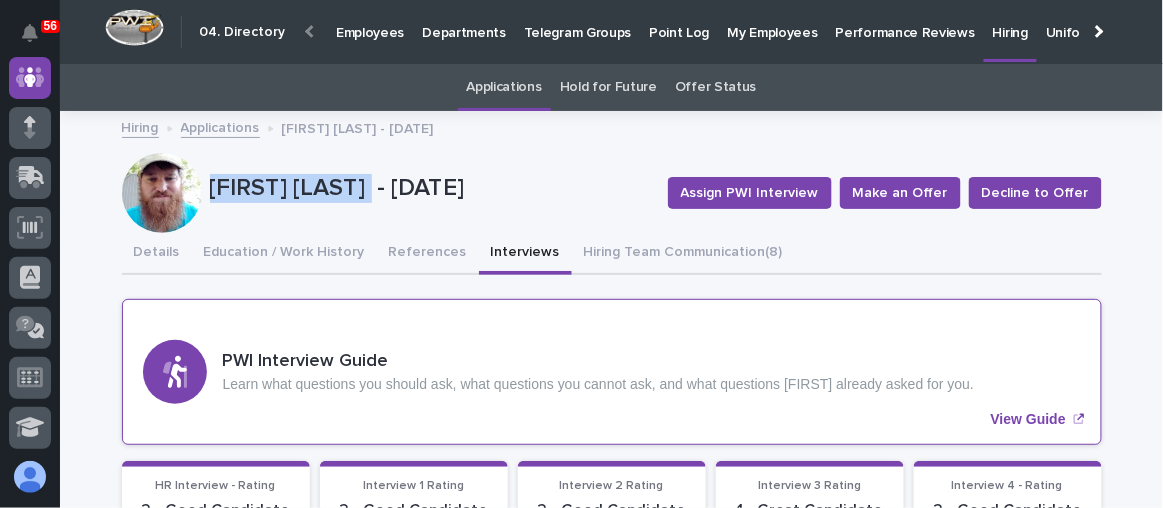 click on "PWI Interview Guide Learn what questions you should ask, what questions you cannot ask, and what questions [FIRST] already asked for you. View Guide" at bounding box center [612, 372] 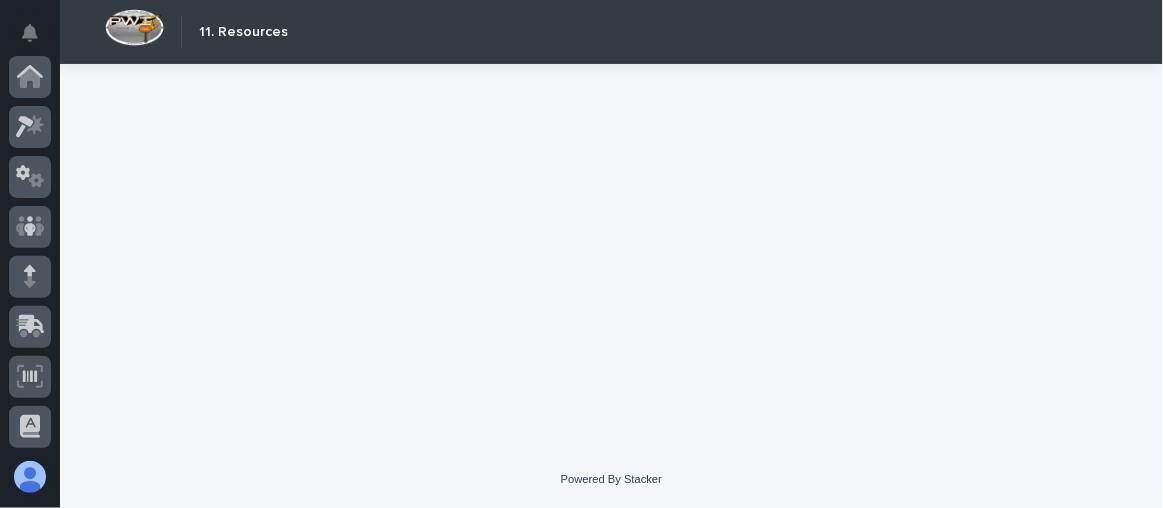 scroll, scrollTop: 0, scrollLeft: 0, axis: both 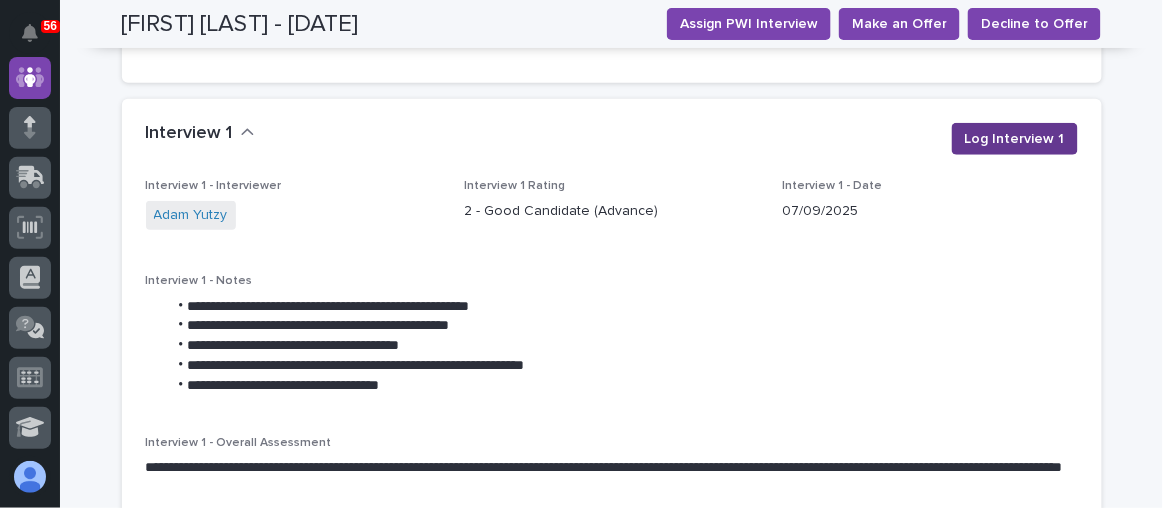 click on "Log Interview 1" at bounding box center (1015, 139) 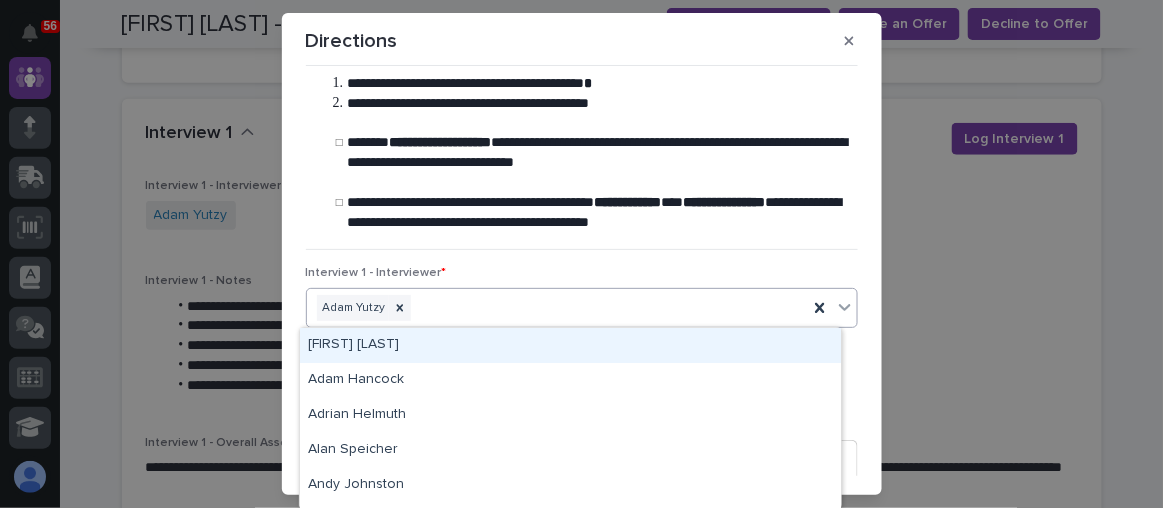 click on "Adam Yutzy" at bounding box center (557, 308) 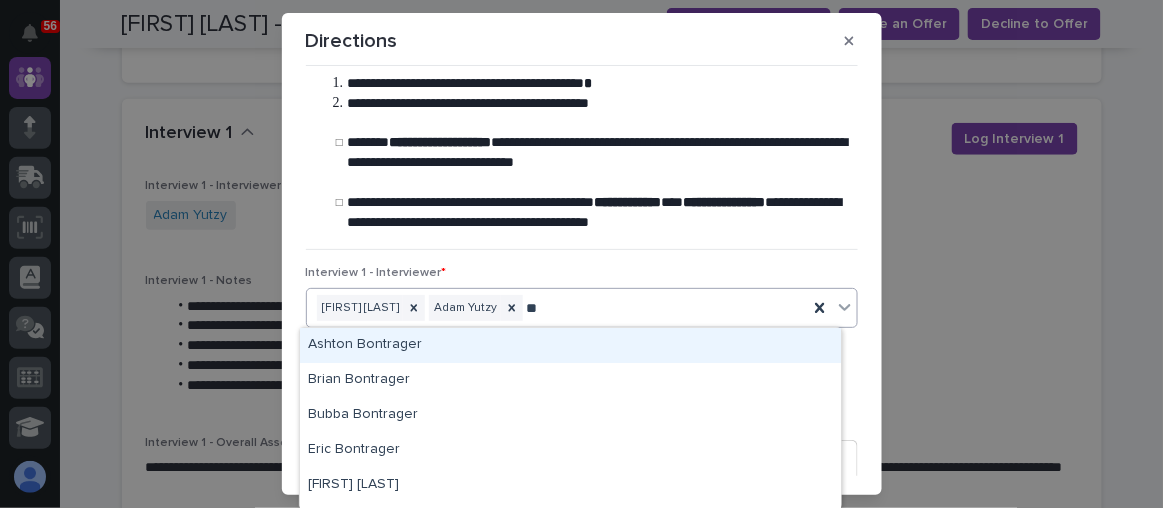type on "*" 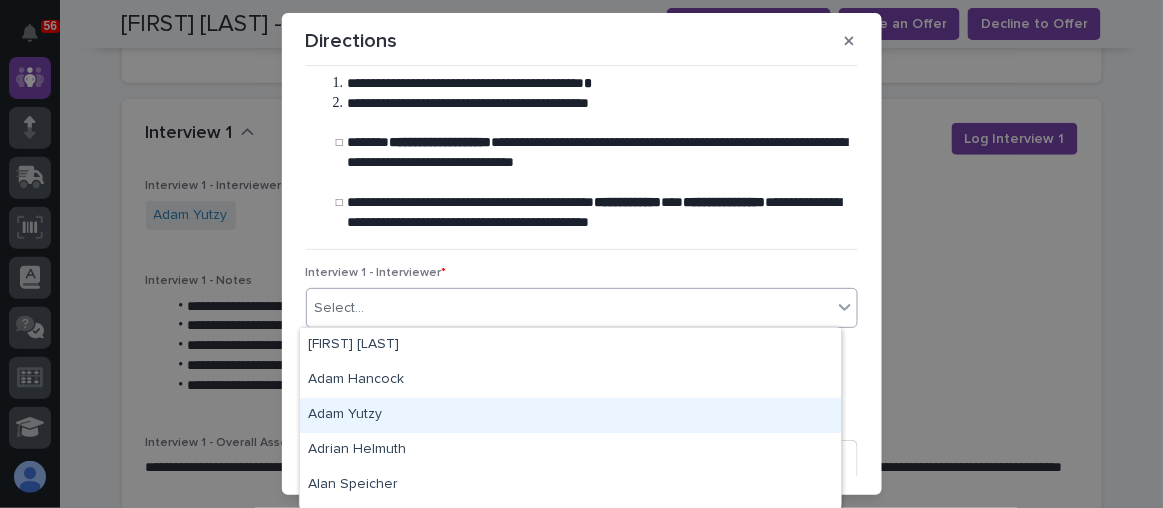 click on "Adam Yutzy" at bounding box center (570, 415) 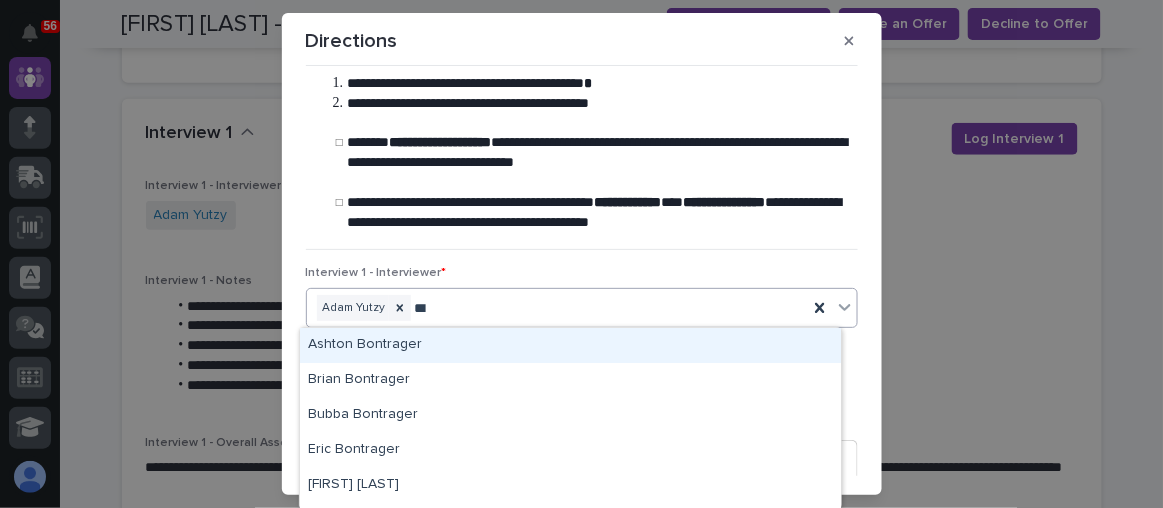 type on "****" 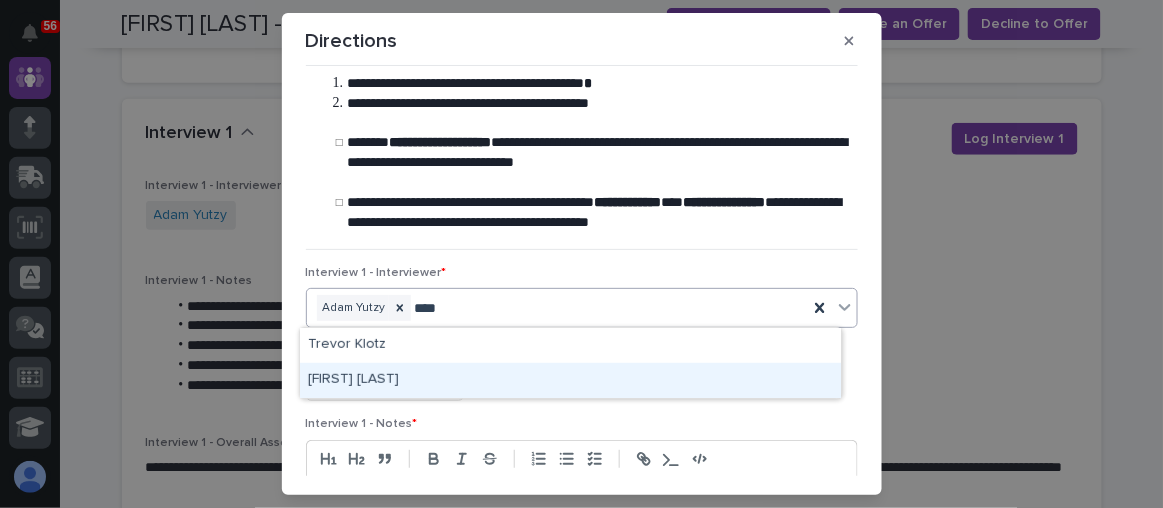 click on "[FIRST] [LAST]" at bounding box center (570, 380) 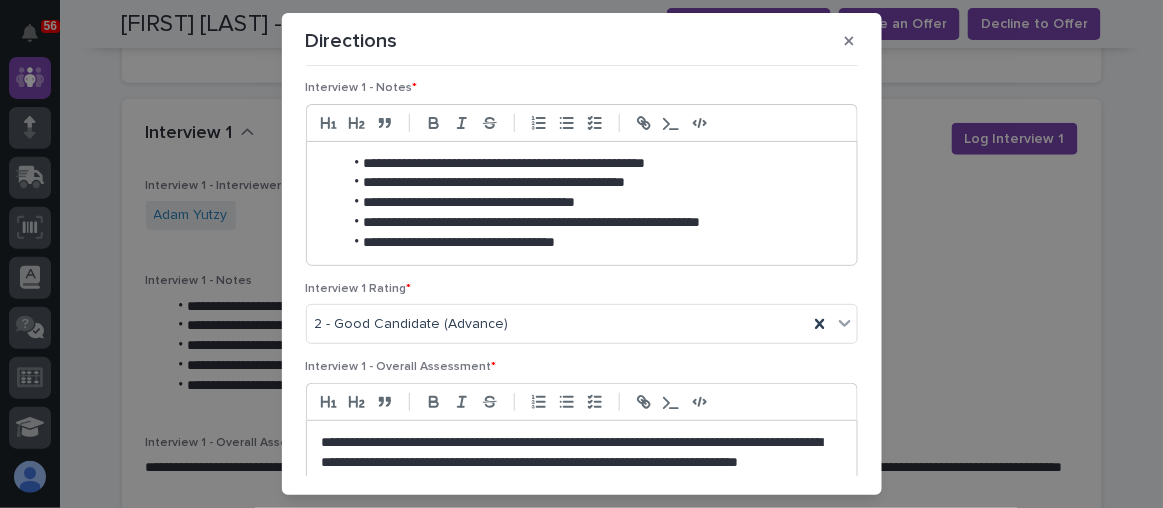 scroll, scrollTop: 363, scrollLeft: 0, axis: vertical 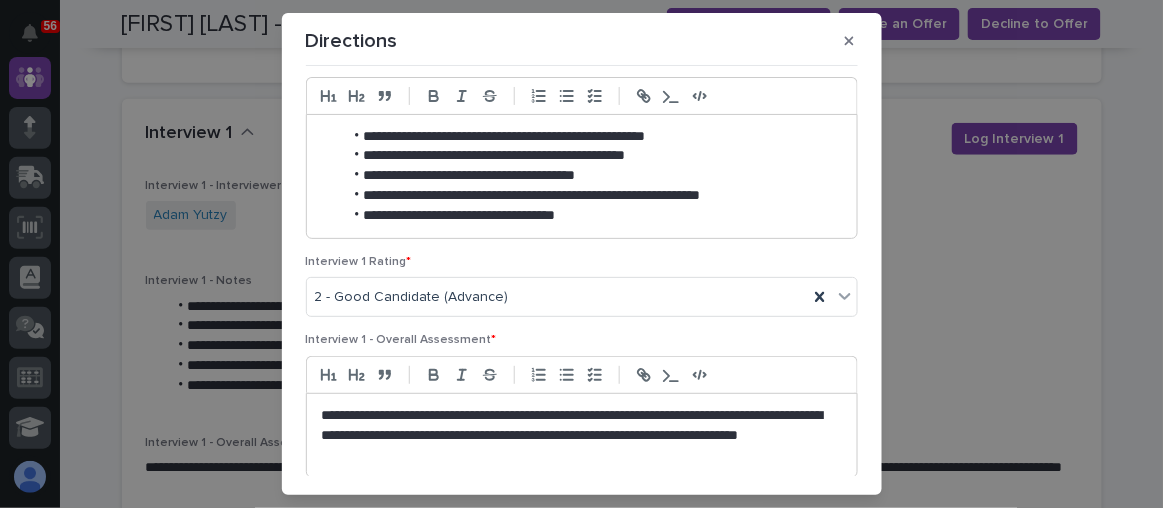 click on "**********" at bounding box center (588, 216) 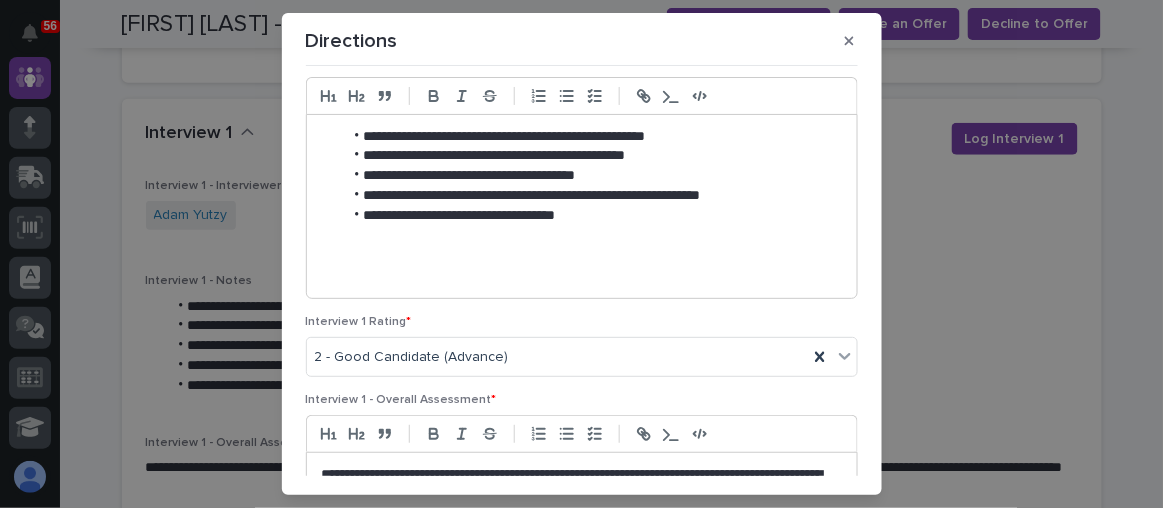 type 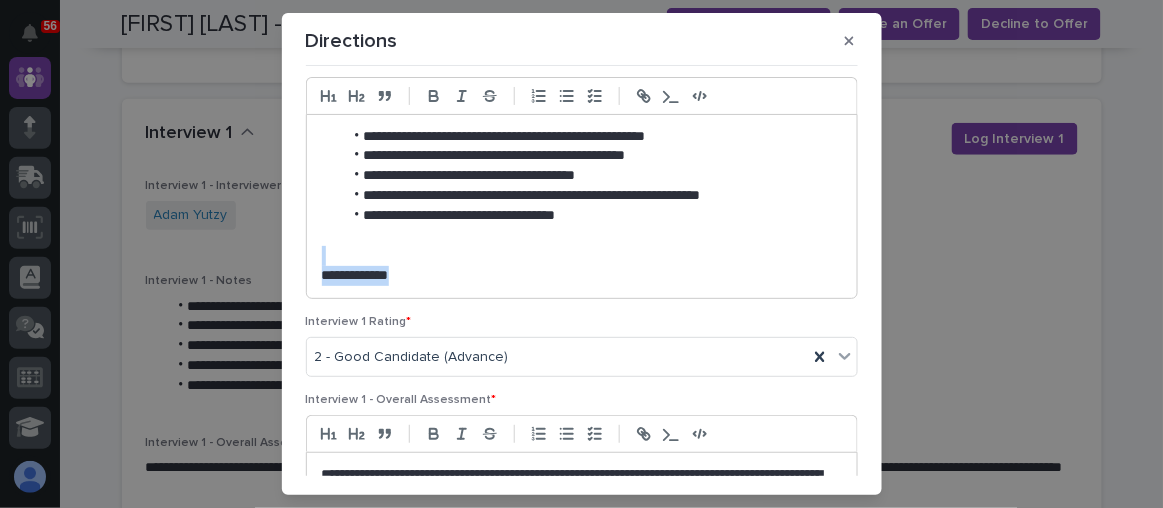 drag, startPoint x: 407, startPoint y: 275, endPoint x: 306, endPoint y: 256, distance: 102.77159 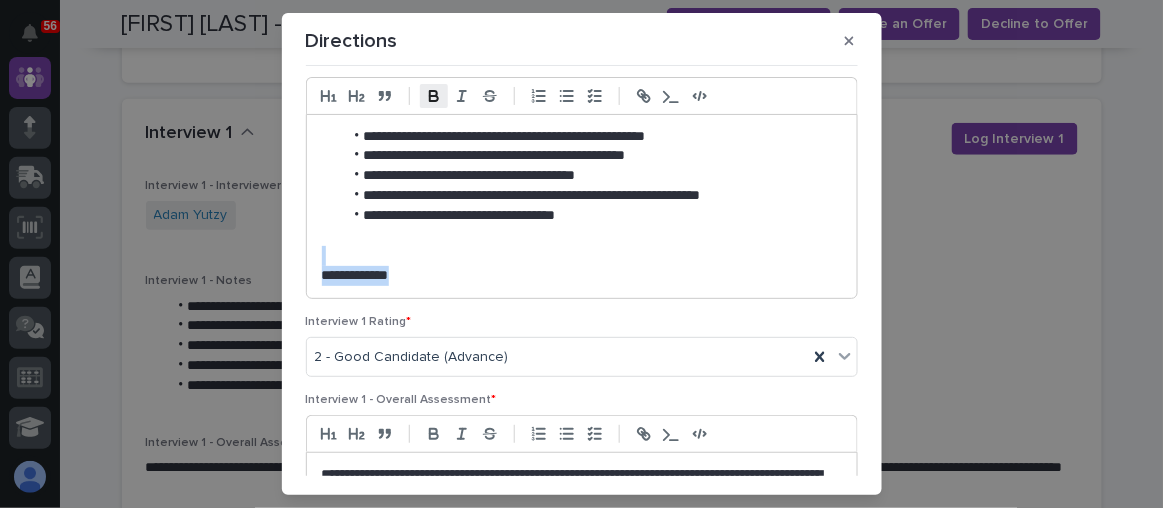 click 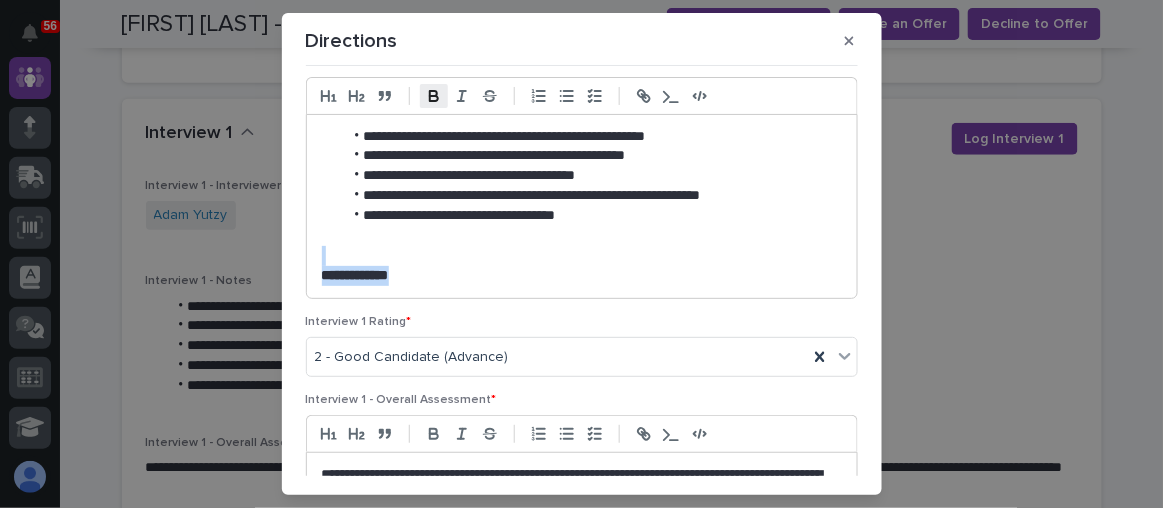 click on "**********" at bounding box center (582, 206) 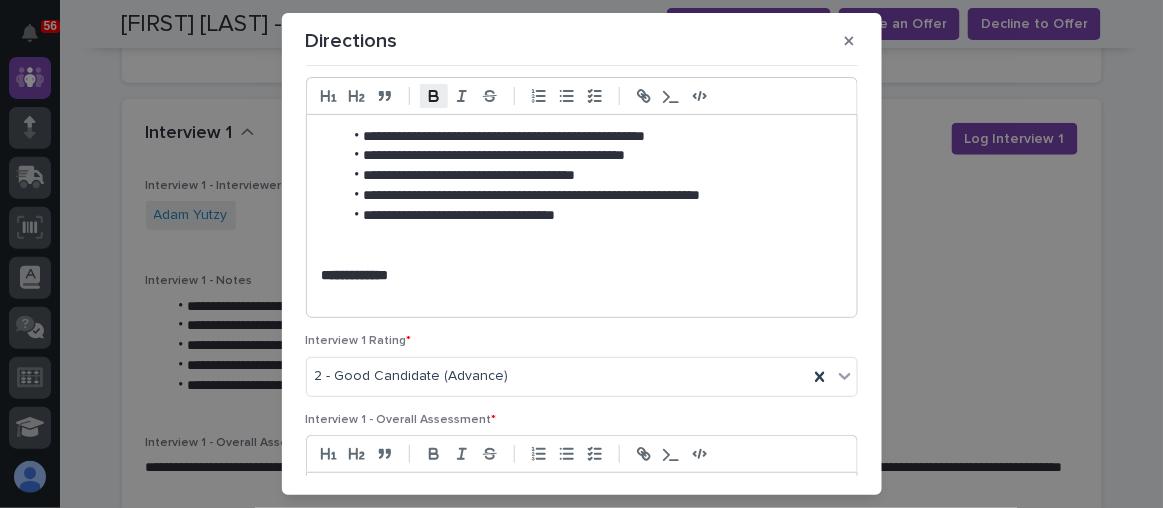 scroll, scrollTop: 272, scrollLeft: 0, axis: vertical 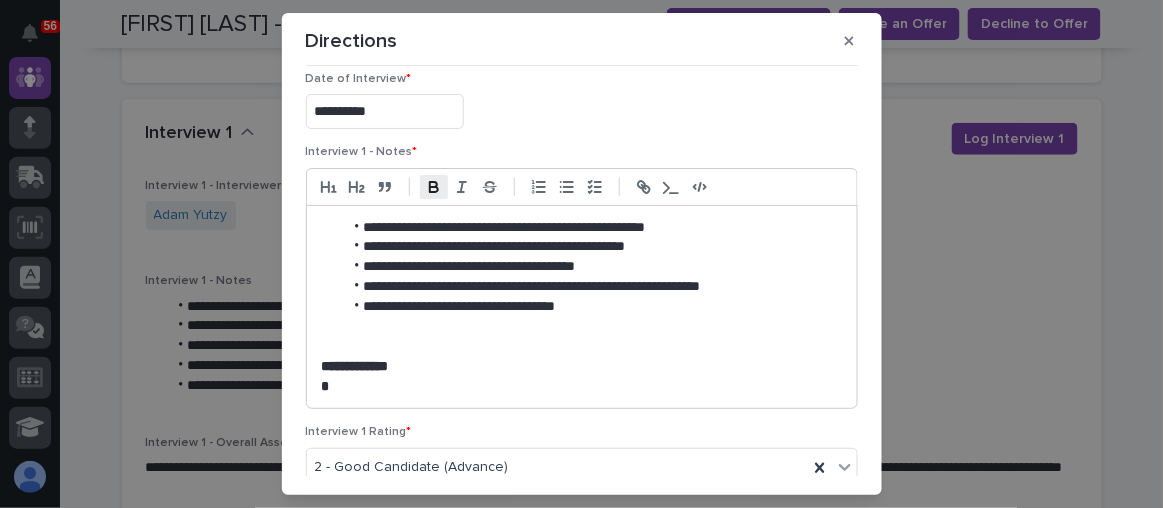 click 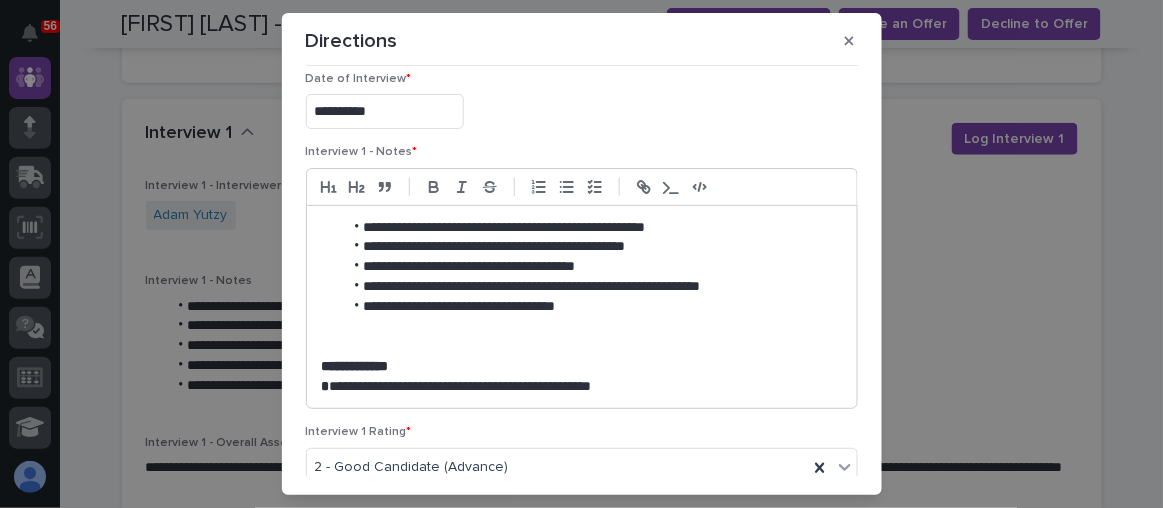 click on "**********" at bounding box center [578, 387] 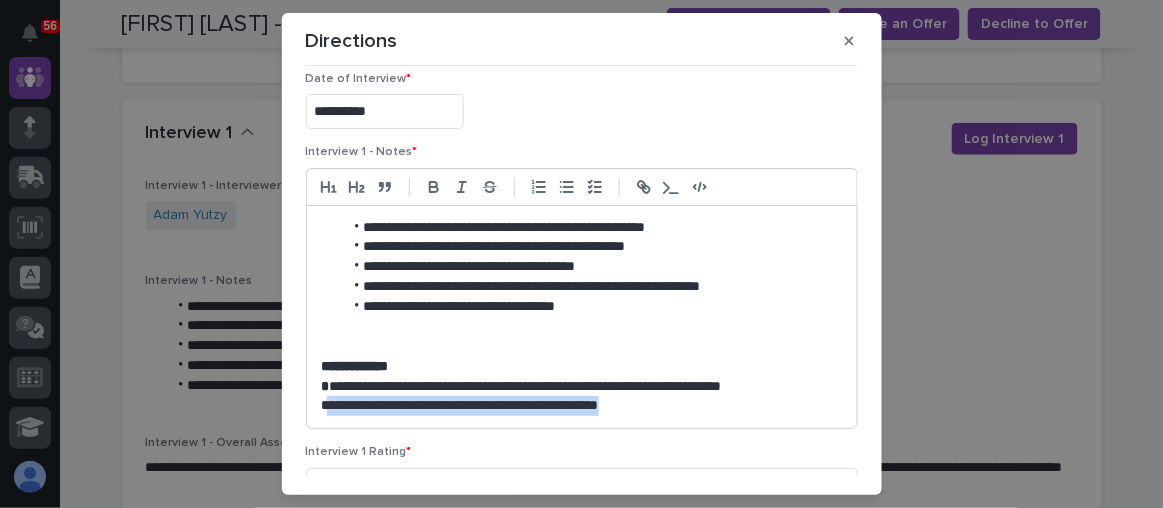 drag, startPoint x: 667, startPoint y: 396, endPoint x: 321, endPoint y: 408, distance: 346.20804 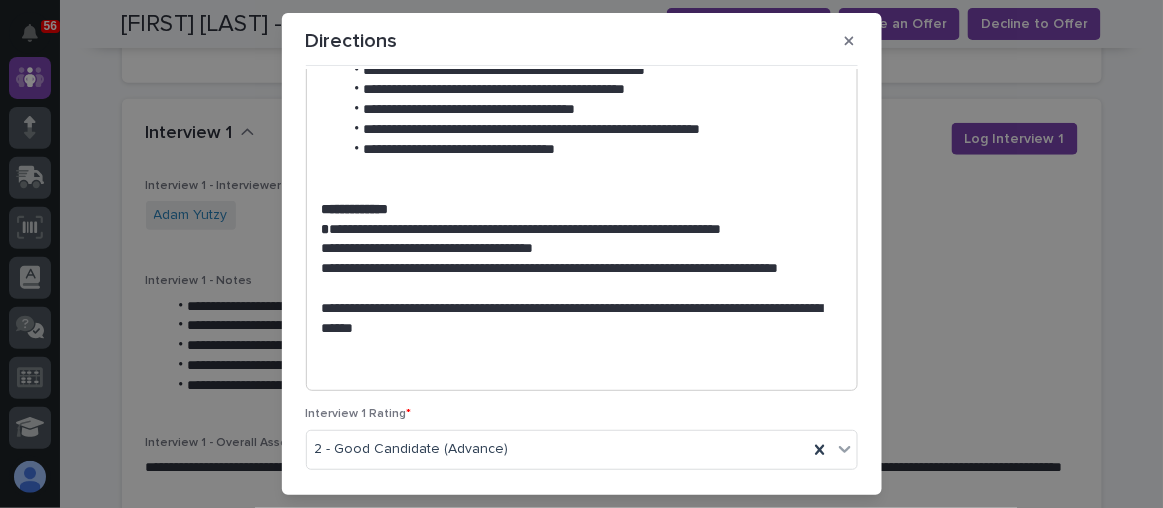 scroll, scrollTop: 466, scrollLeft: 0, axis: vertical 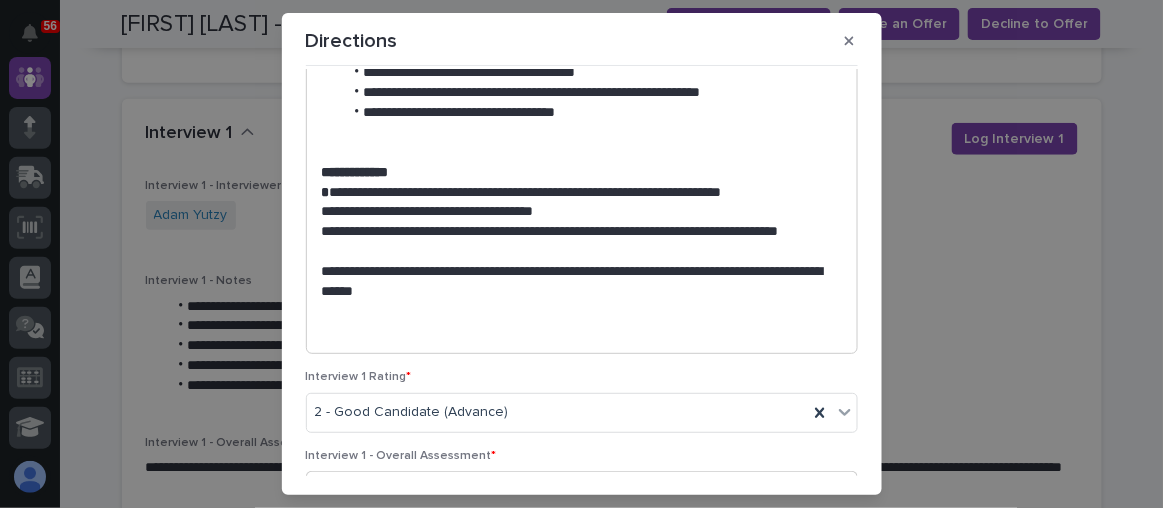 click on "**********" at bounding box center [578, 282] 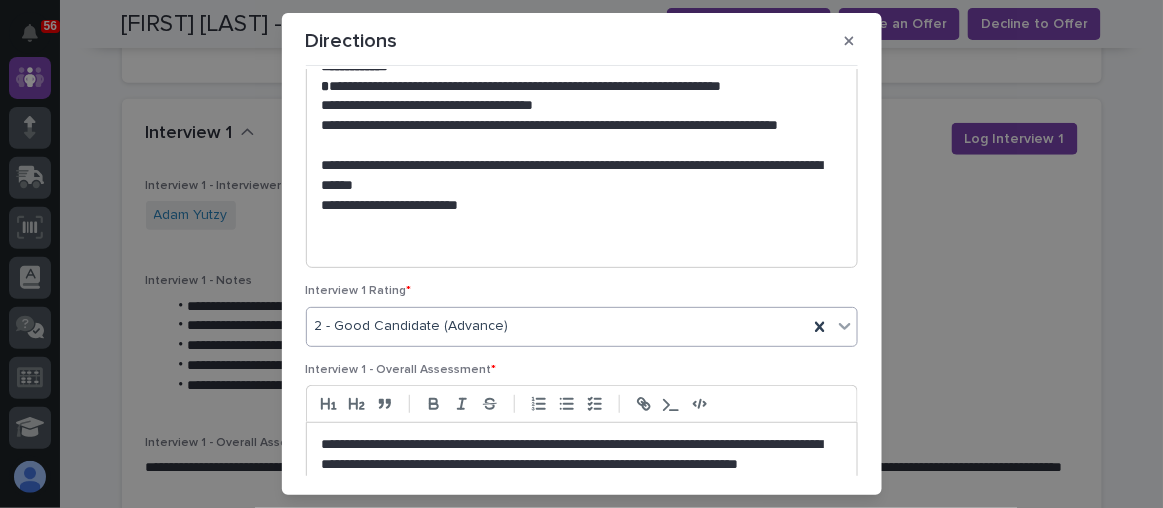 scroll, scrollTop: 648, scrollLeft: 0, axis: vertical 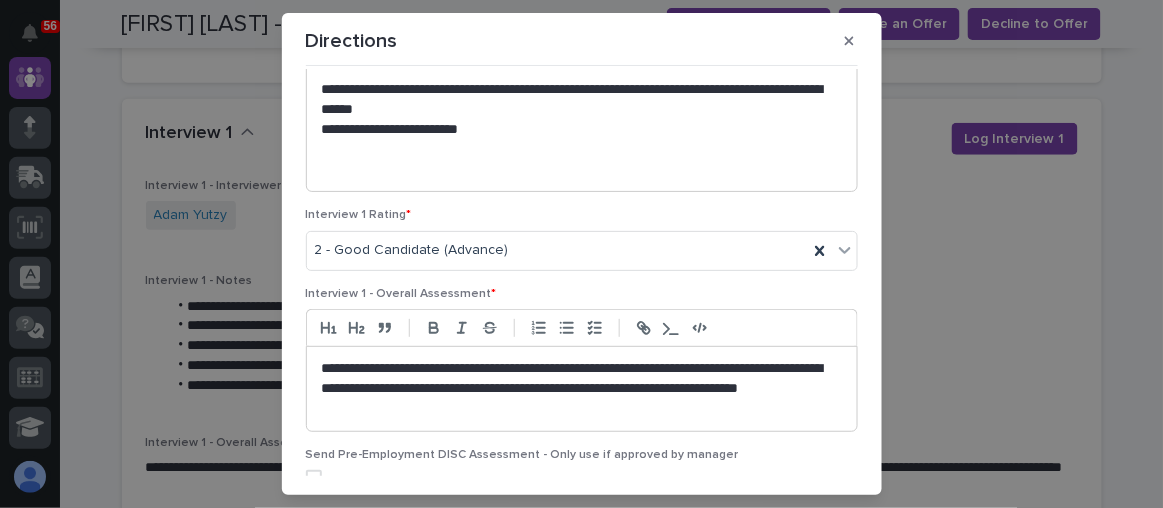 click on "**********" at bounding box center (578, 389) 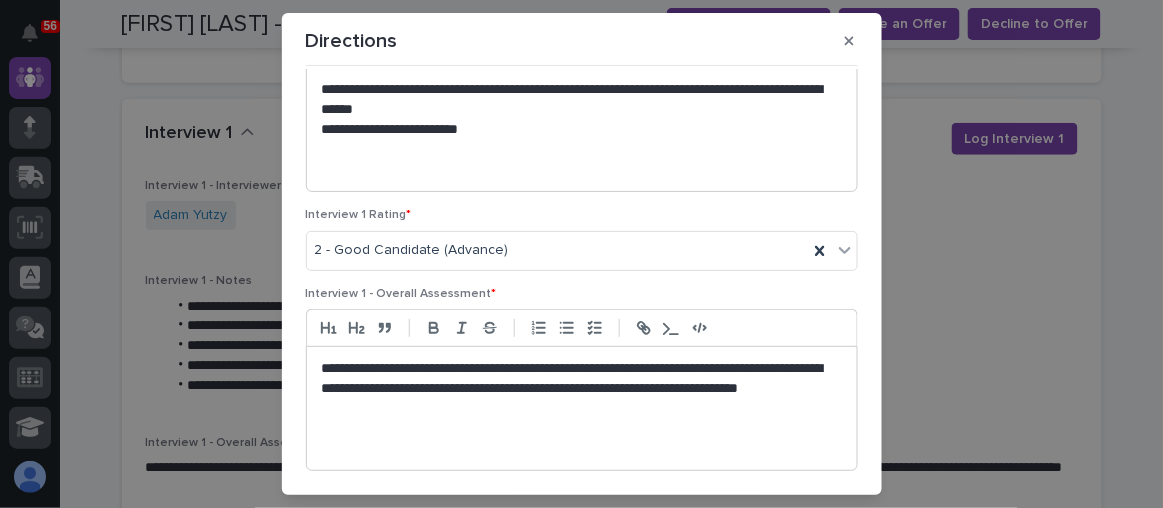 type 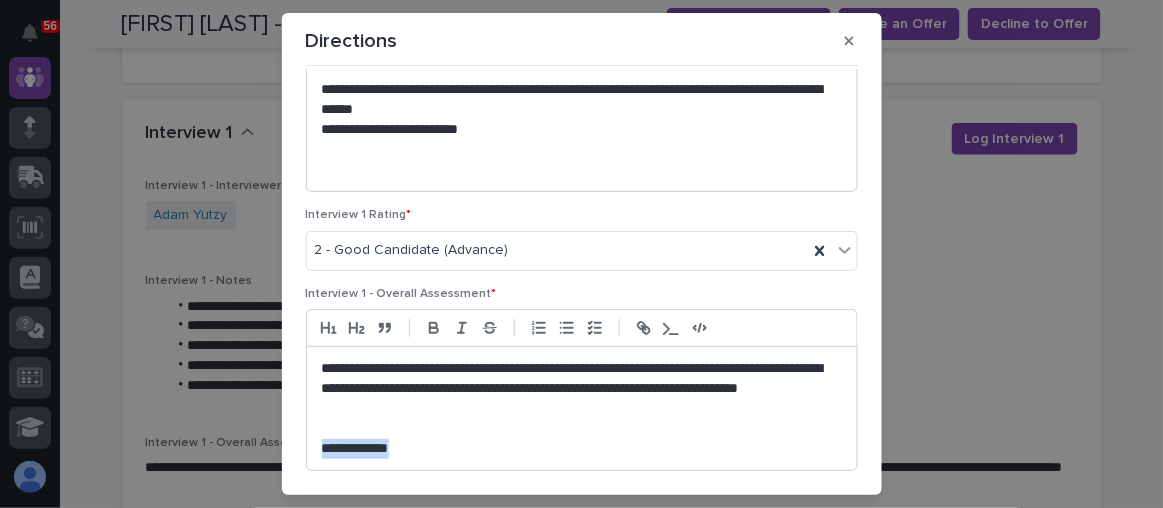 drag, startPoint x: 393, startPoint y: 444, endPoint x: 312, endPoint y: 443, distance: 81.00617 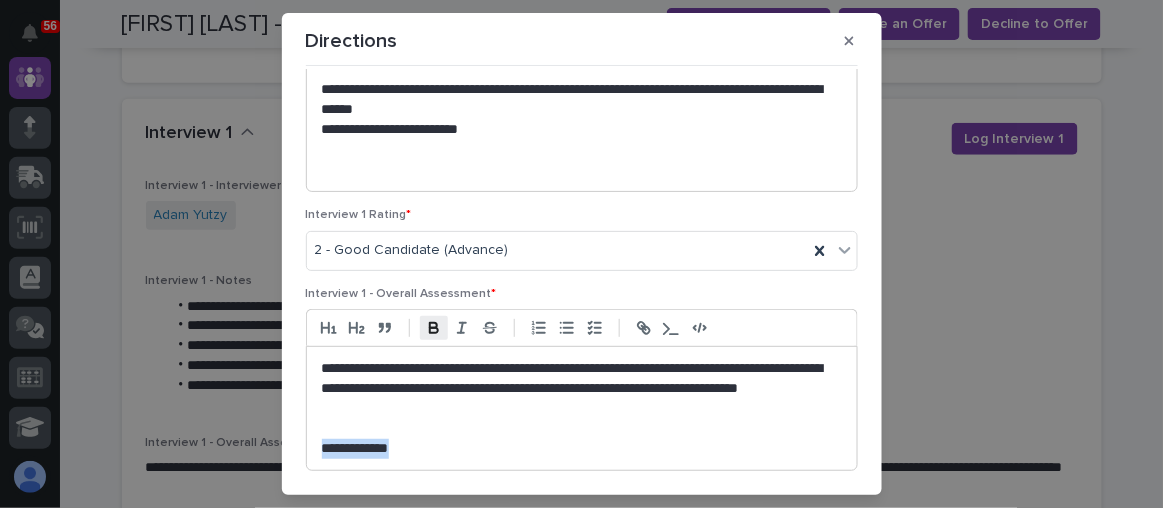 click 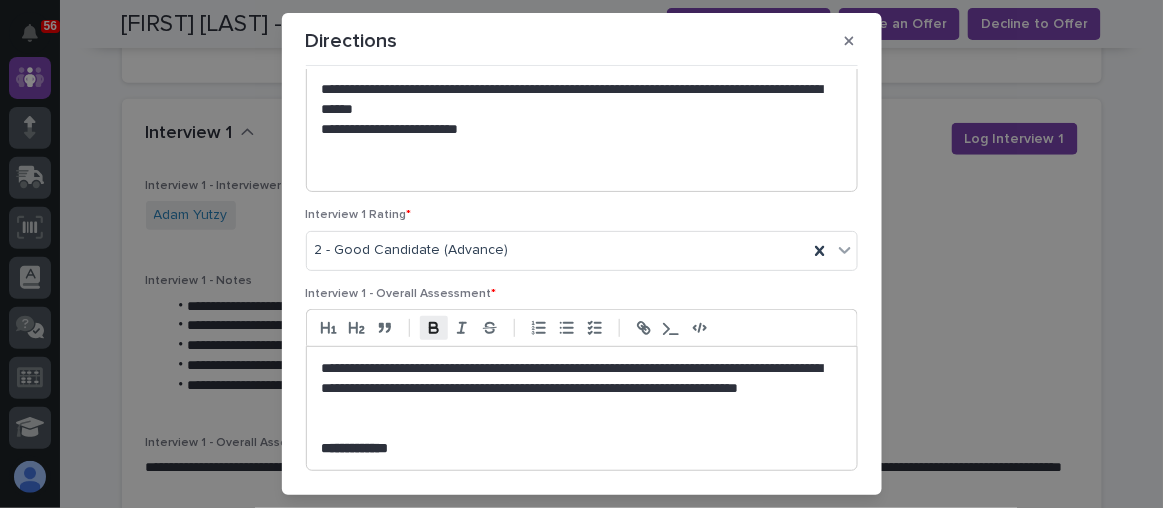 click on "**********" at bounding box center (578, 449) 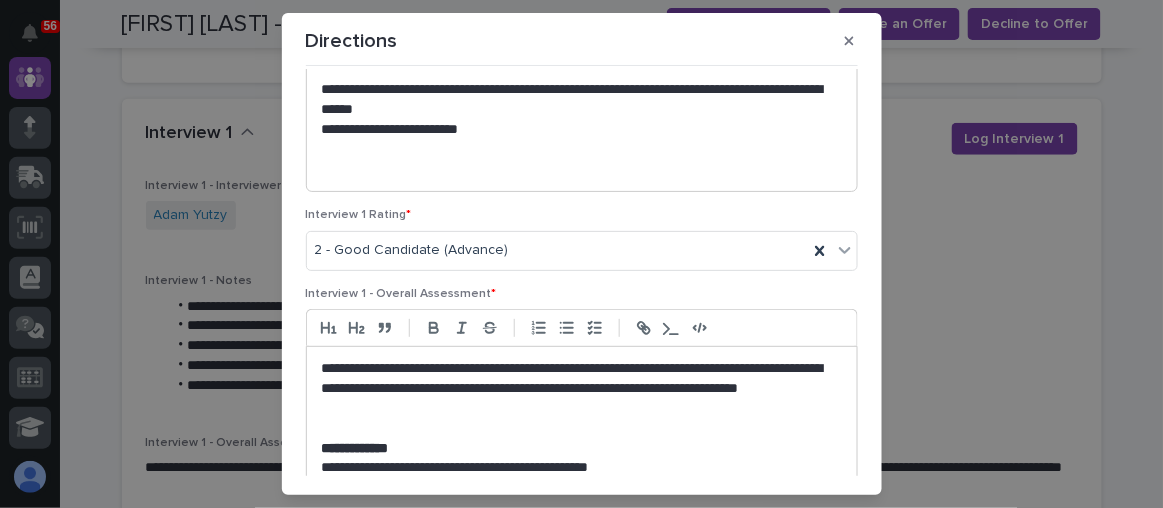 click on "**********" at bounding box center (578, 468) 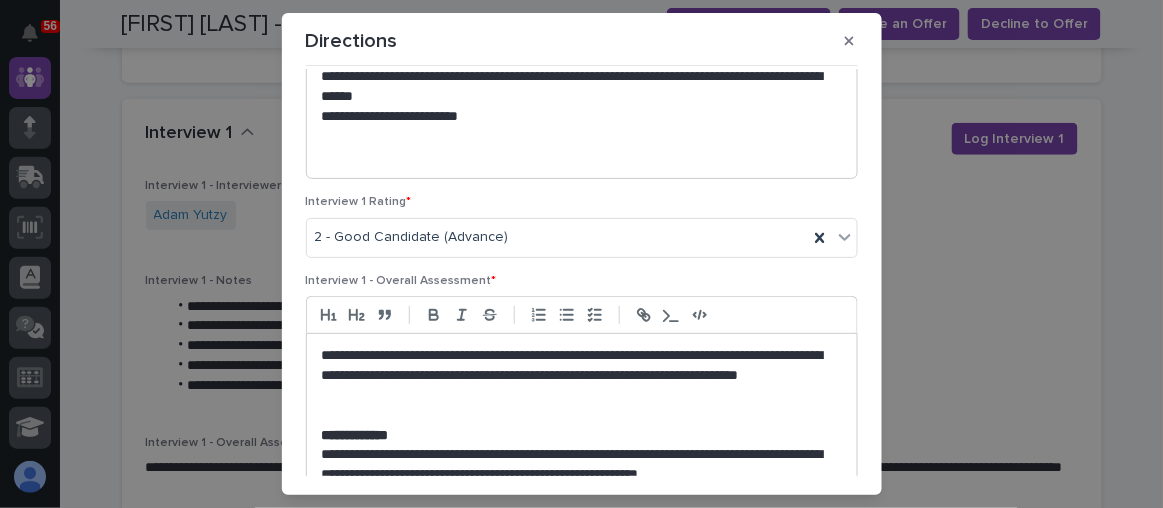 scroll, scrollTop: 681, scrollLeft: 0, axis: vertical 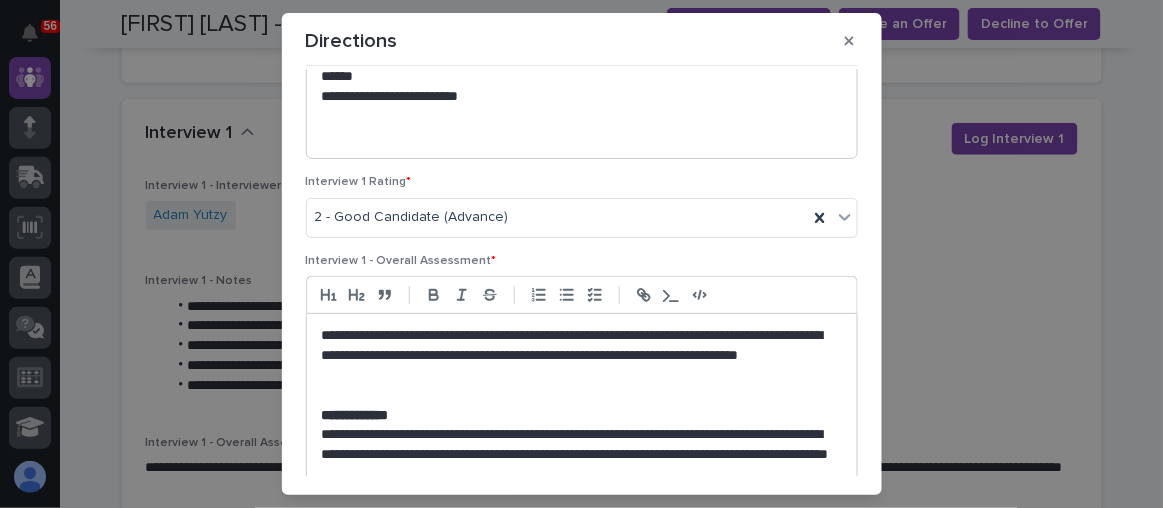 click on "**********" at bounding box center (578, 455) 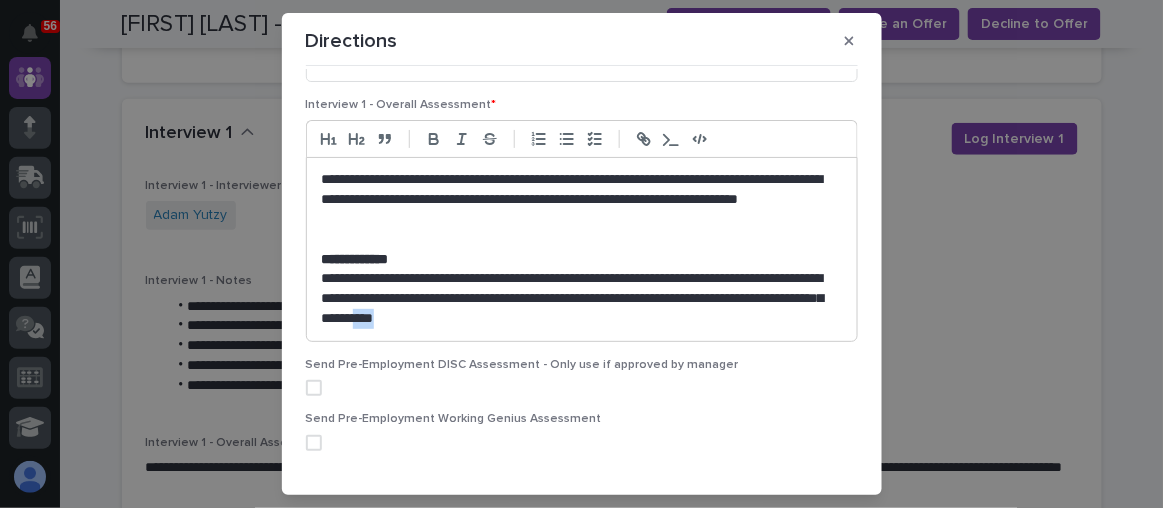 scroll, scrollTop: 887, scrollLeft: 0, axis: vertical 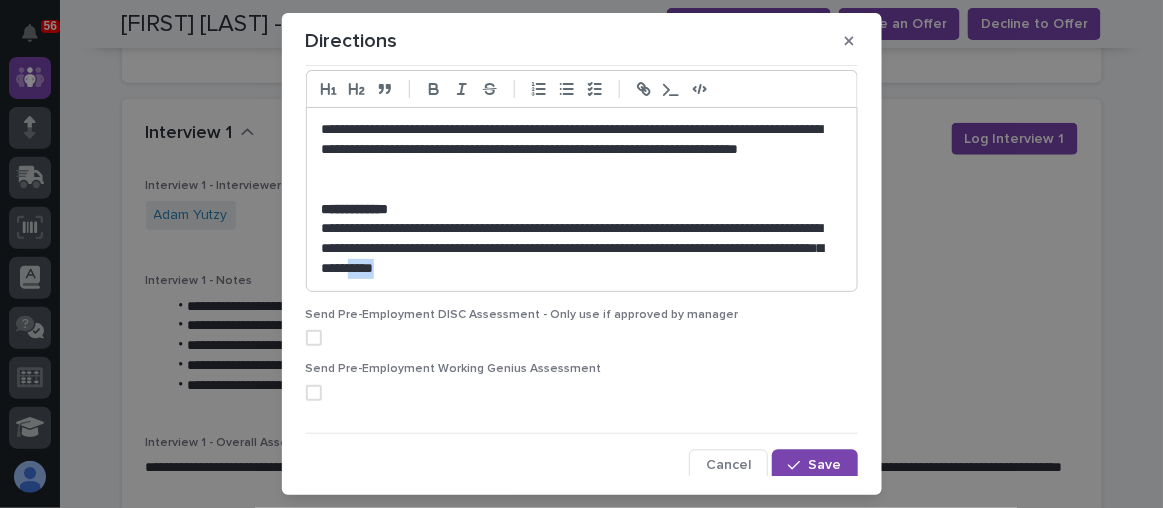 drag, startPoint x: 619, startPoint y: 475, endPoint x: 609, endPoint y: 466, distance: 13.453624 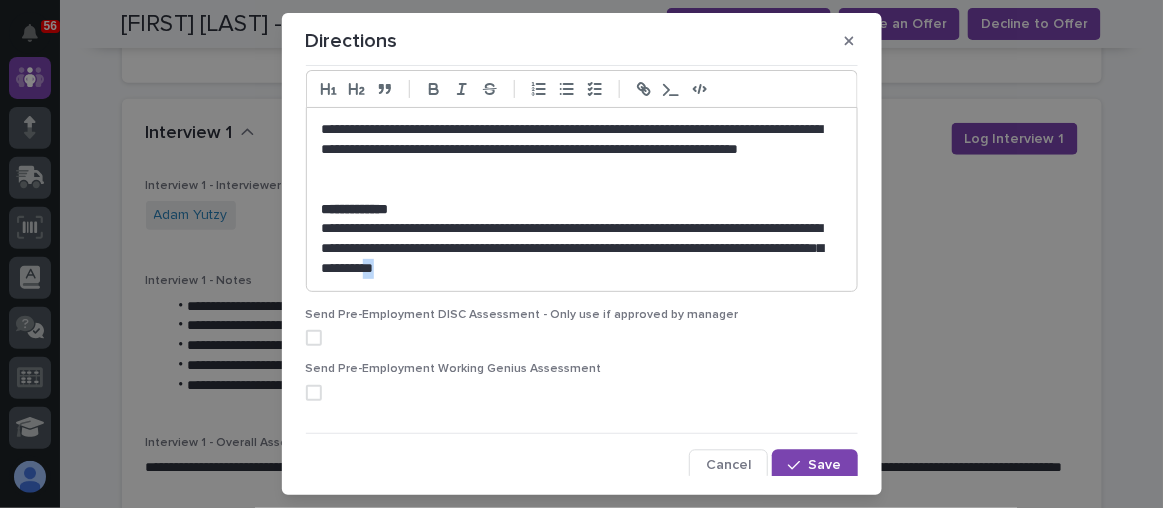 drag, startPoint x: 644, startPoint y: 266, endPoint x: 622, endPoint y: 265, distance: 22.022715 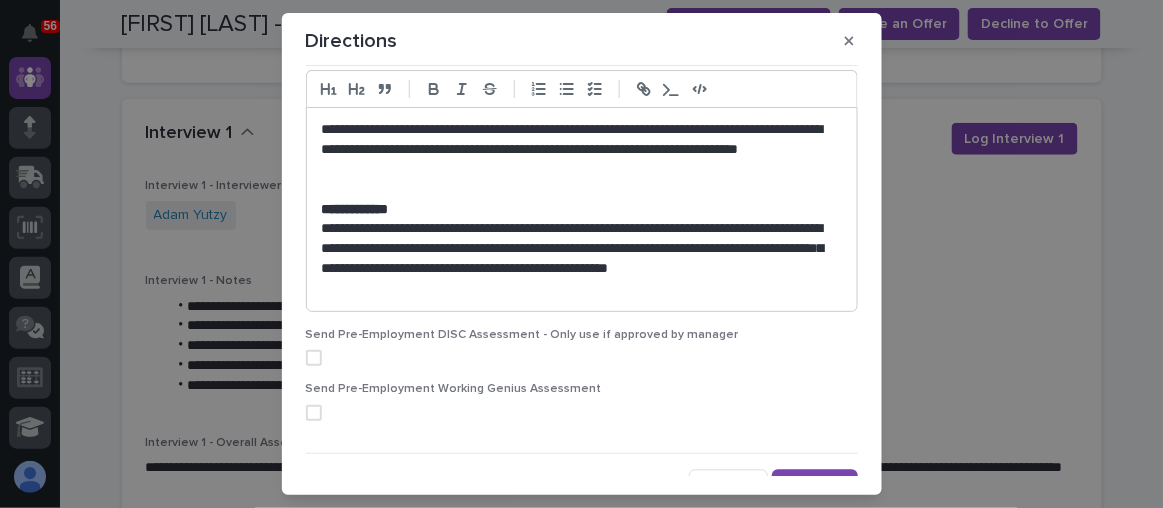 click on "**********" at bounding box center (578, 258) 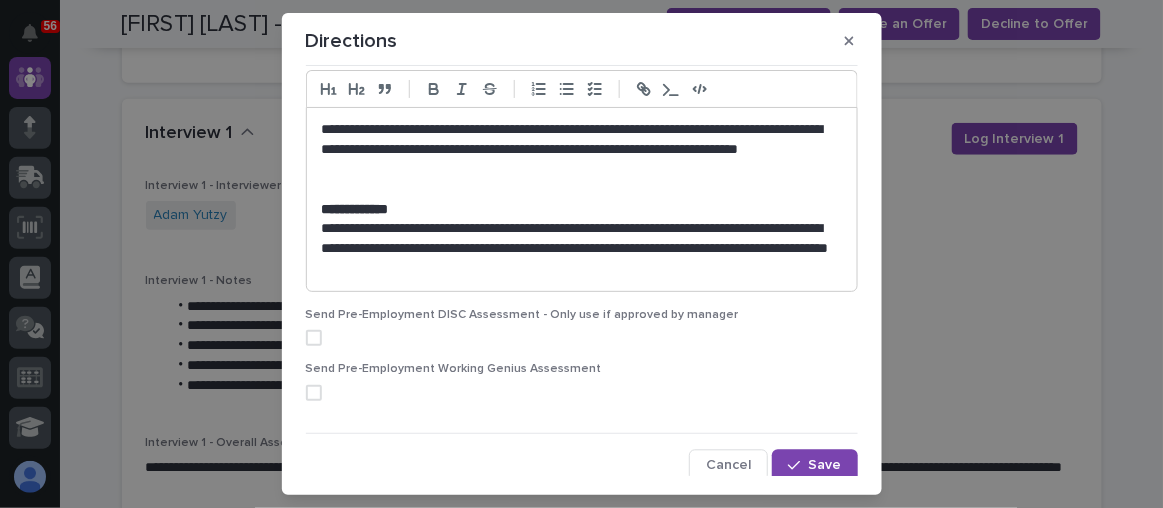 click on "**********" at bounding box center [578, 249] 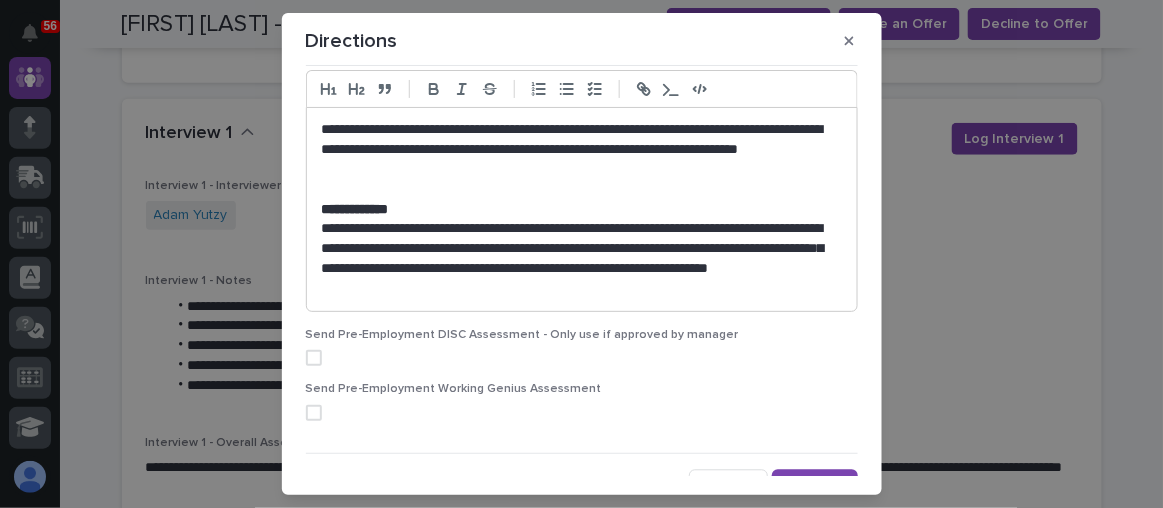 click on "**********" at bounding box center [578, 258] 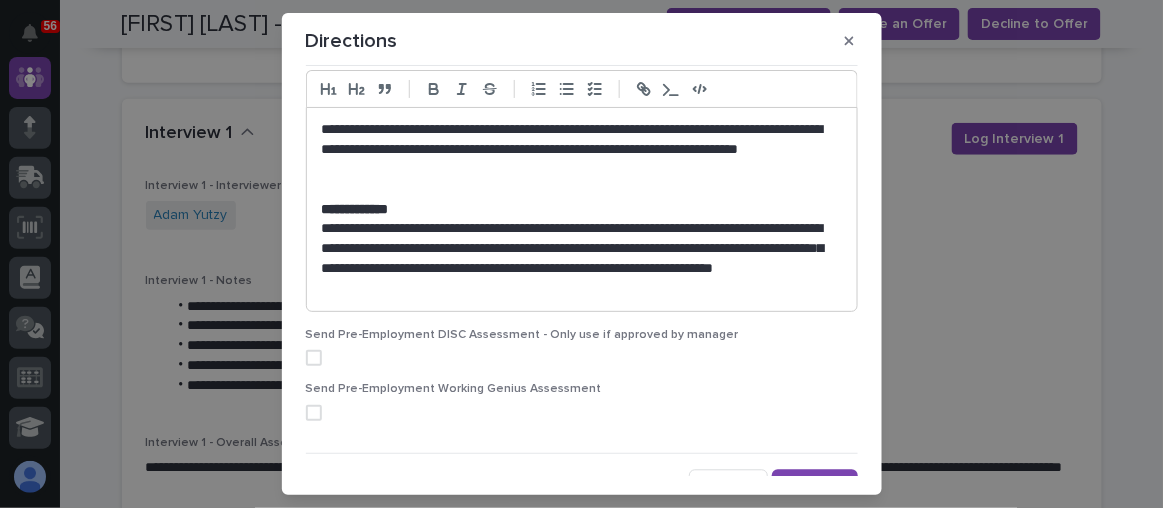 click on "**********" at bounding box center (578, 258) 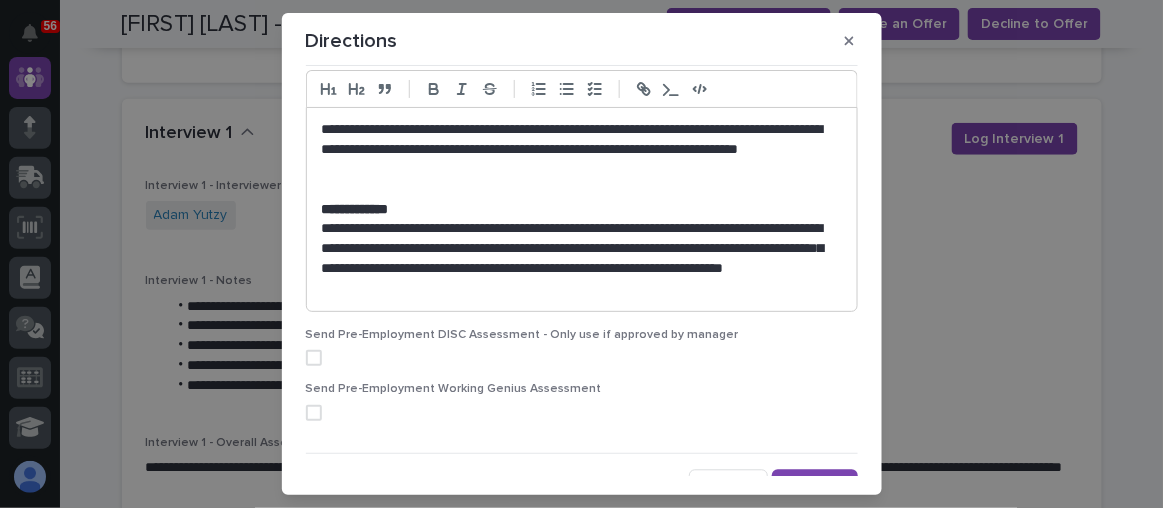 click on "**********" at bounding box center [578, 258] 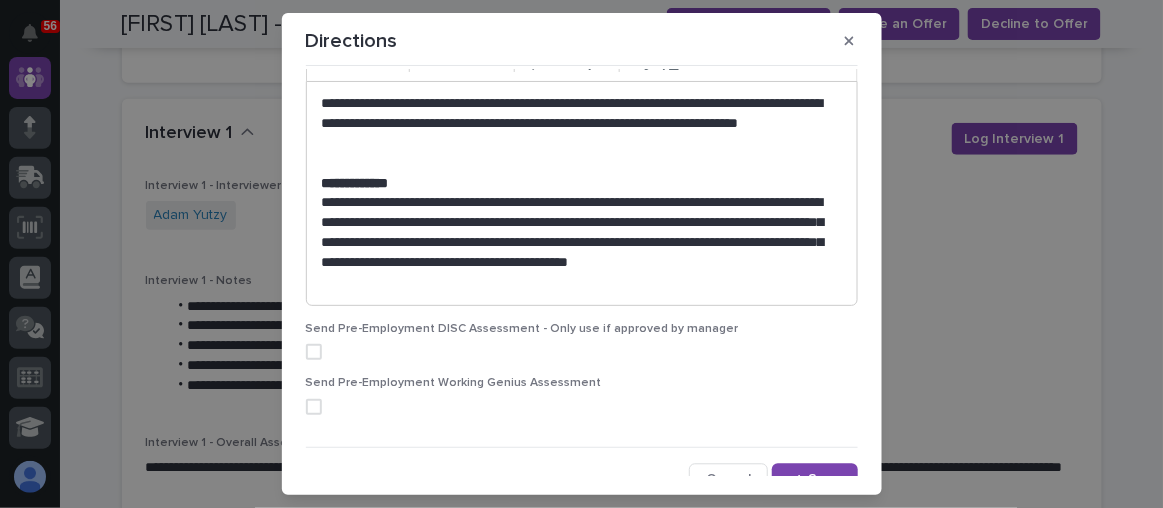 scroll, scrollTop: 926, scrollLeft: 0, axis: vertical 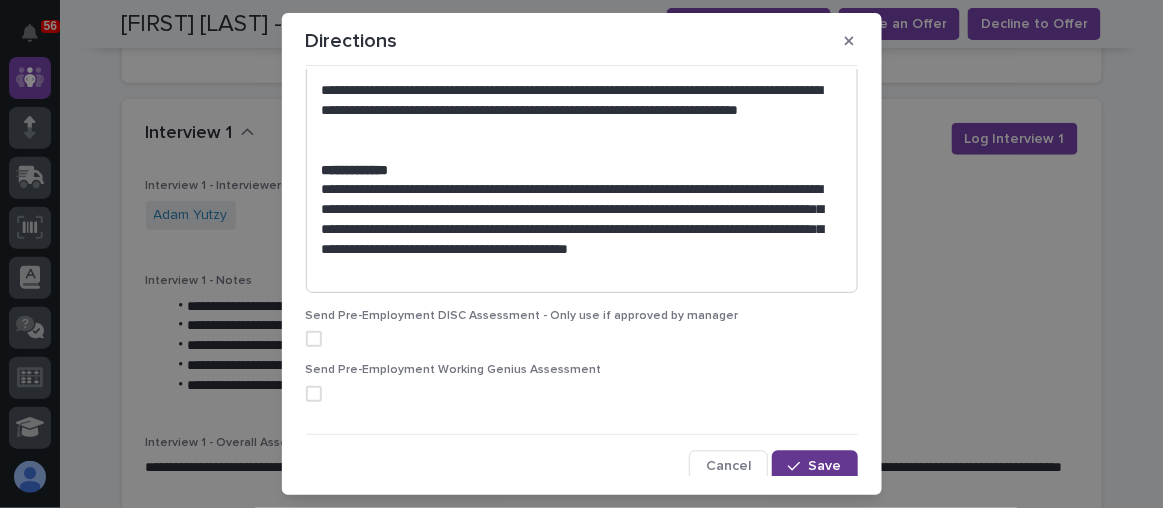 click at bounding box center [798, 467] 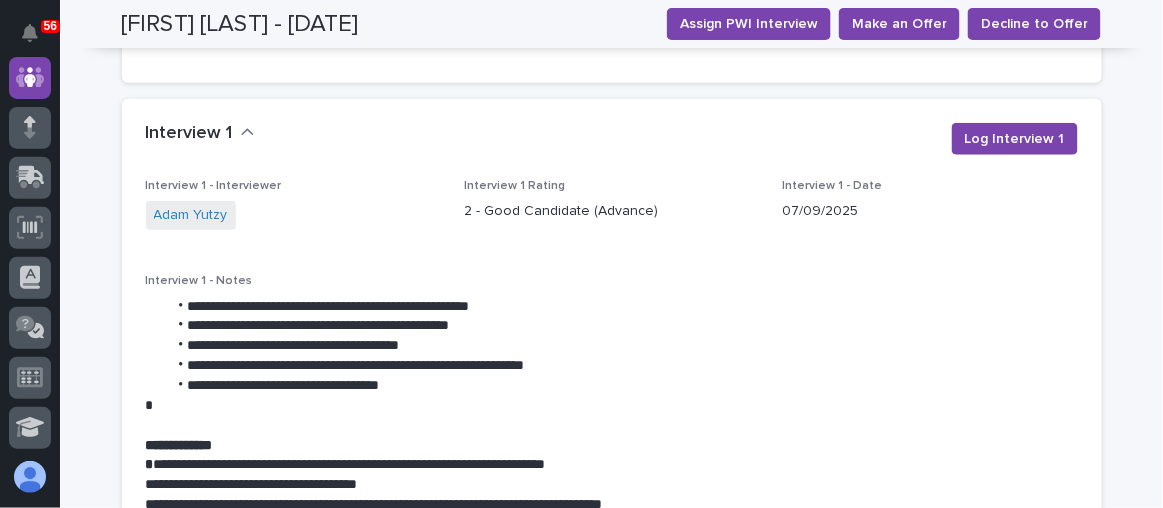 scroll, scrollTop: 2321, scrollLeft: 0, axis: vertical 